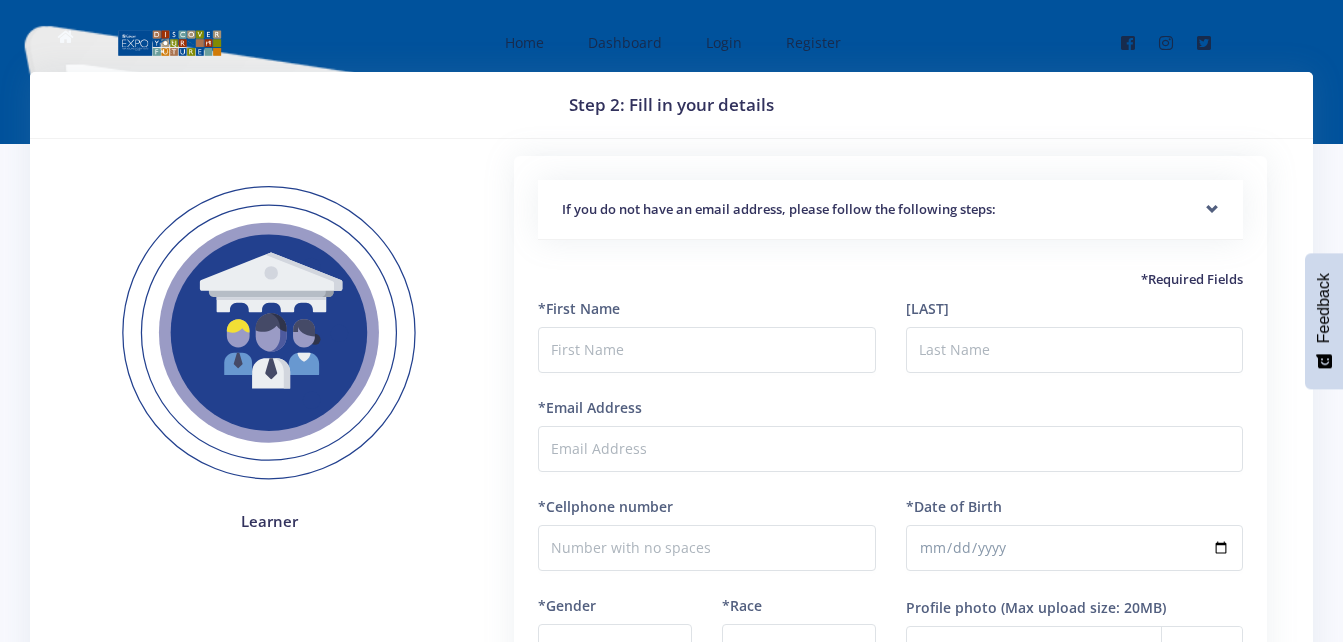 scroll, scrollTop: 0, scrollLeft: 0, axis: both 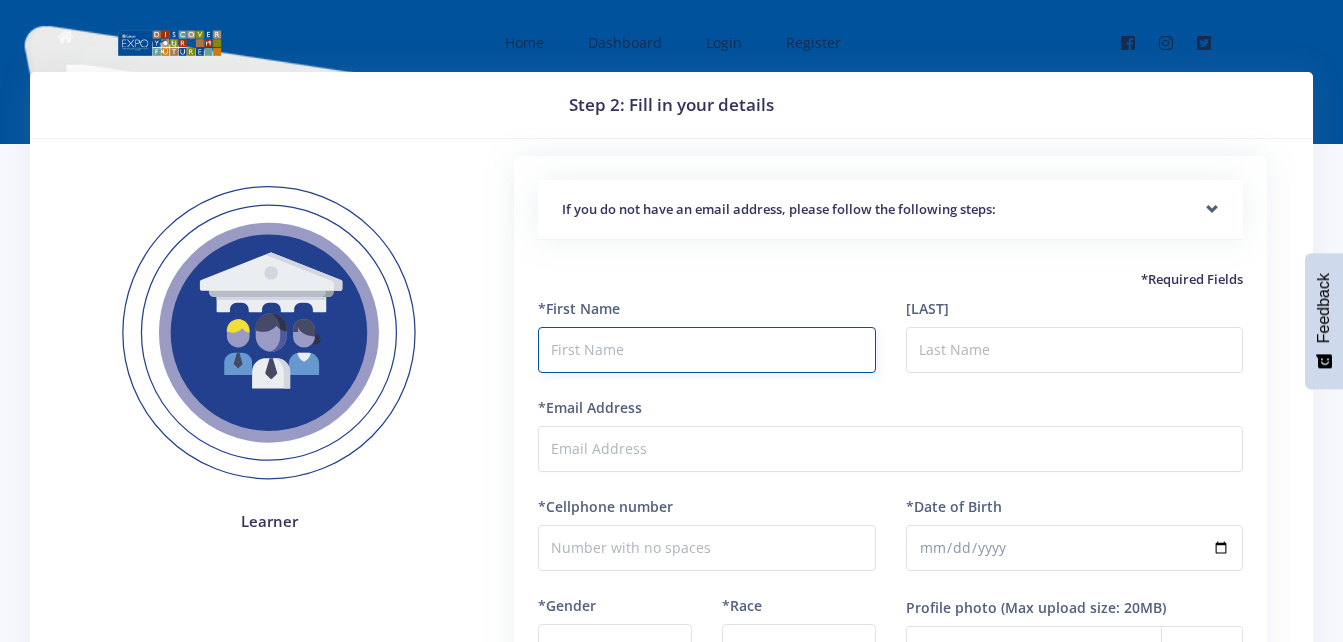 click at bounding box center (706, 350) 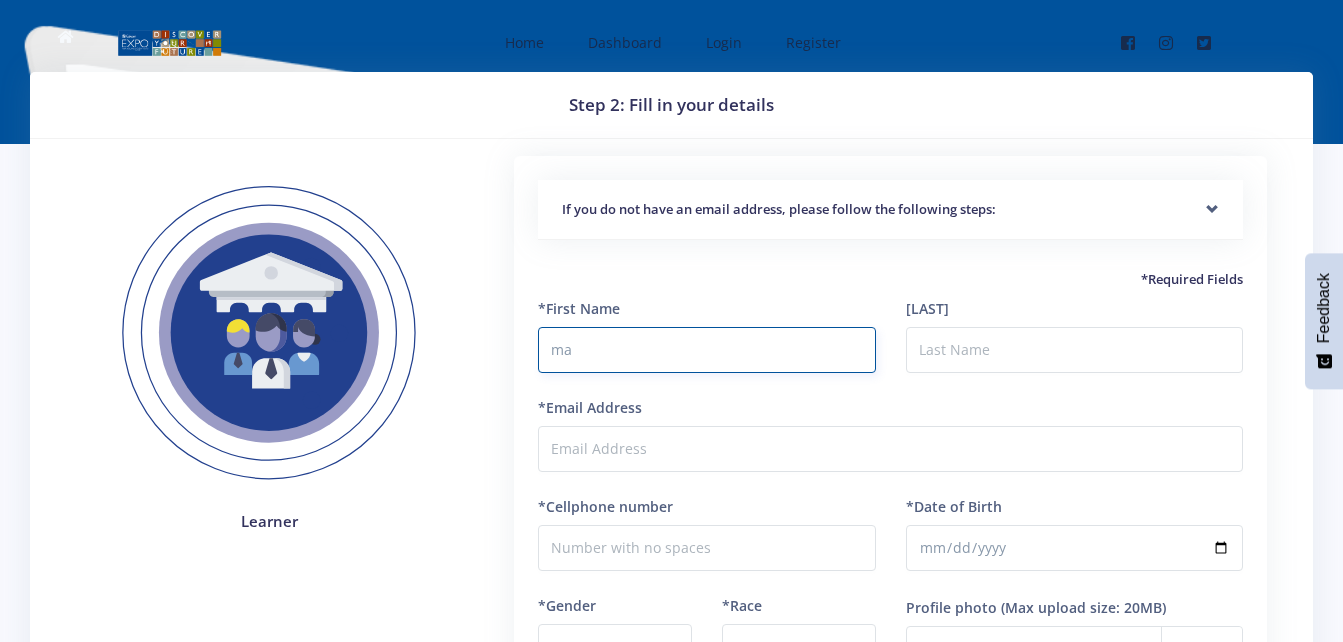 type on "m" 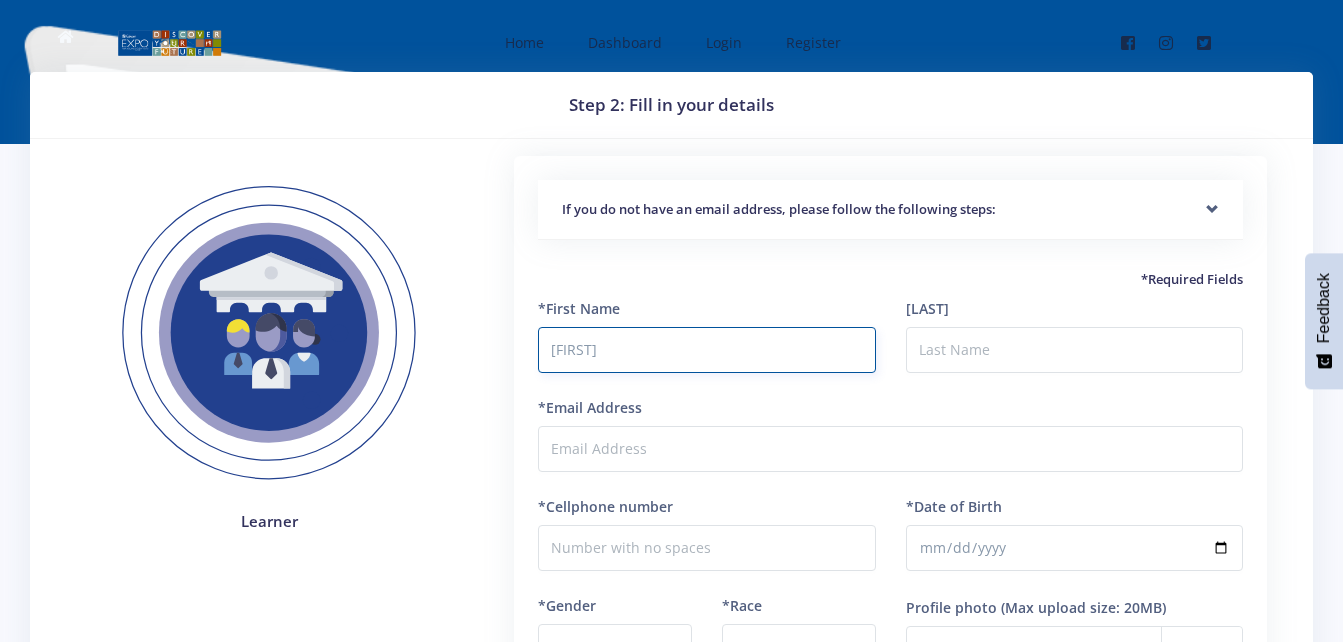 type on "Mahlogonolo" 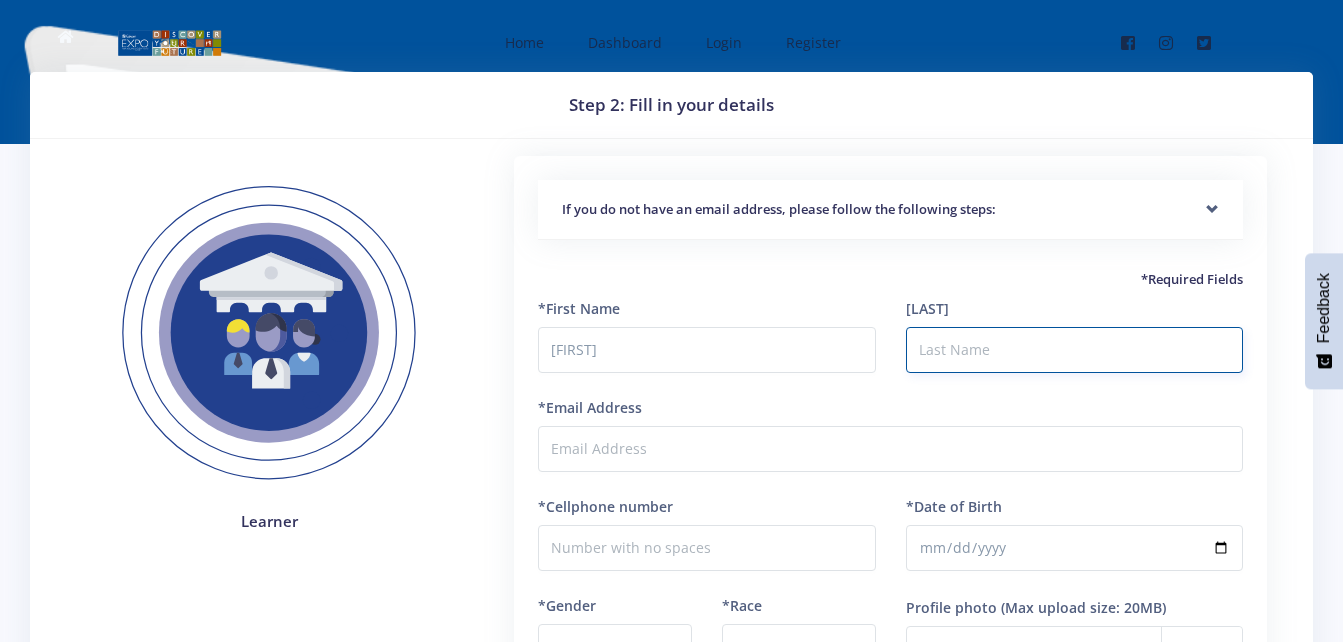 click on "*Last Name" at bounding box center (1074, 350) 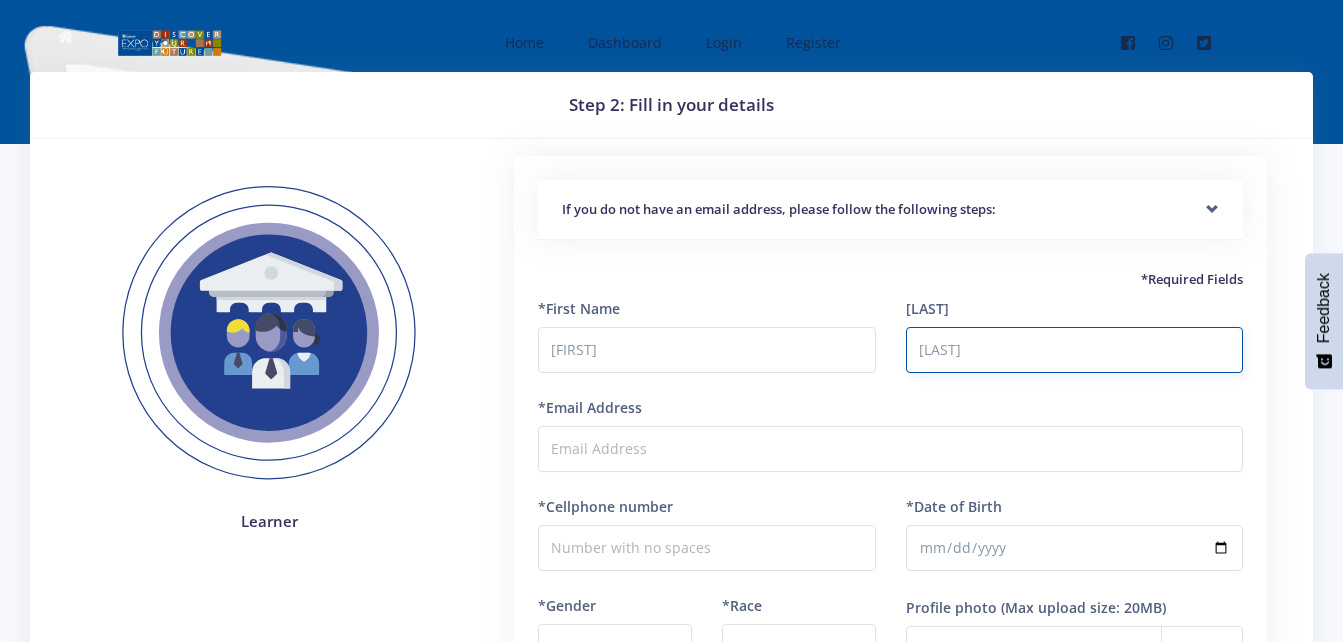 type on "Mathabathe" 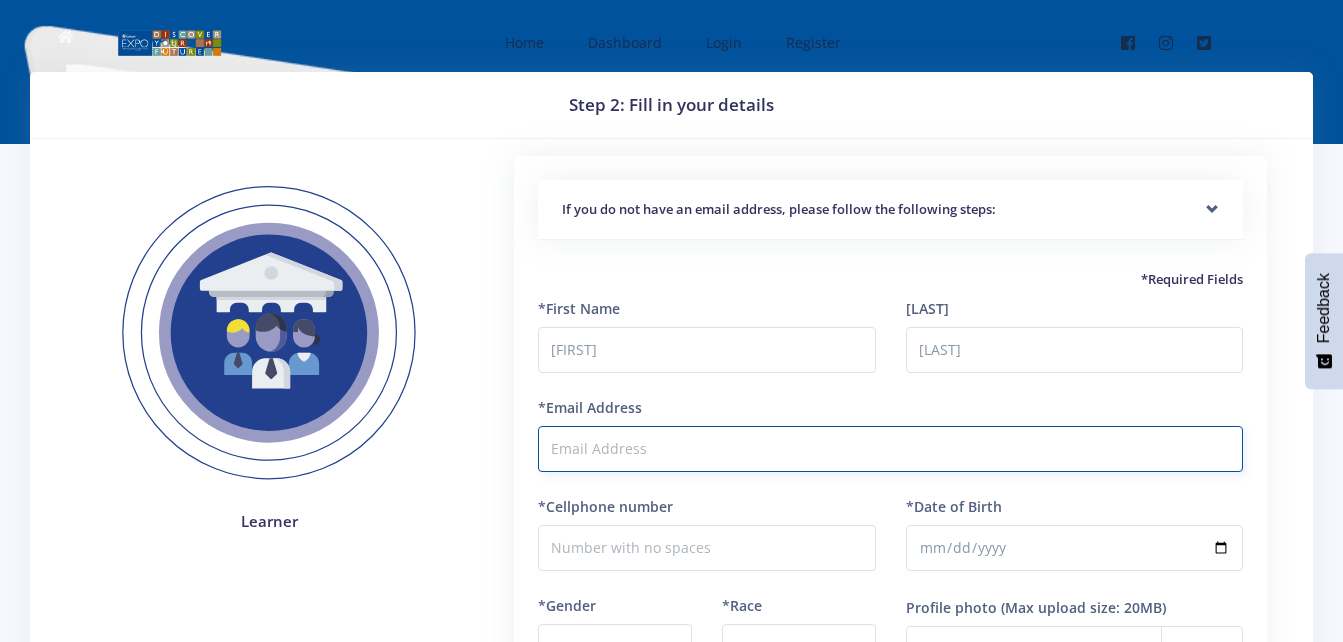 click on "*Email Address" at bounding box center [890, 449] 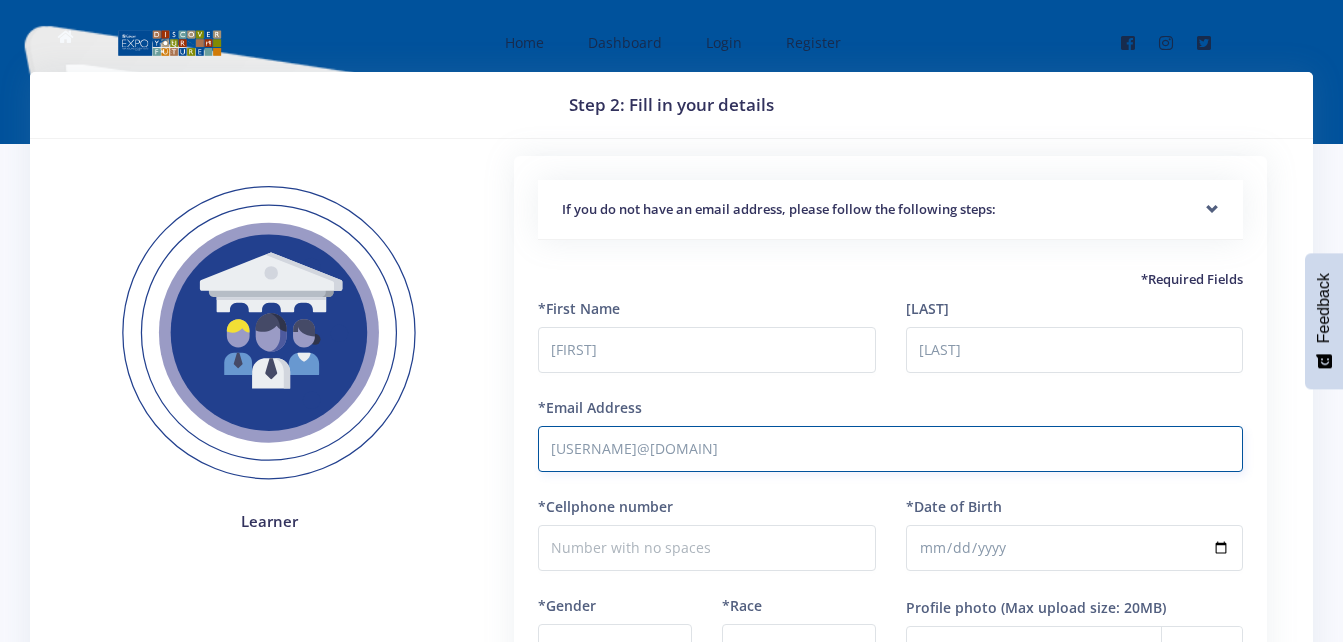 type on "hlogimath@gmail.com" 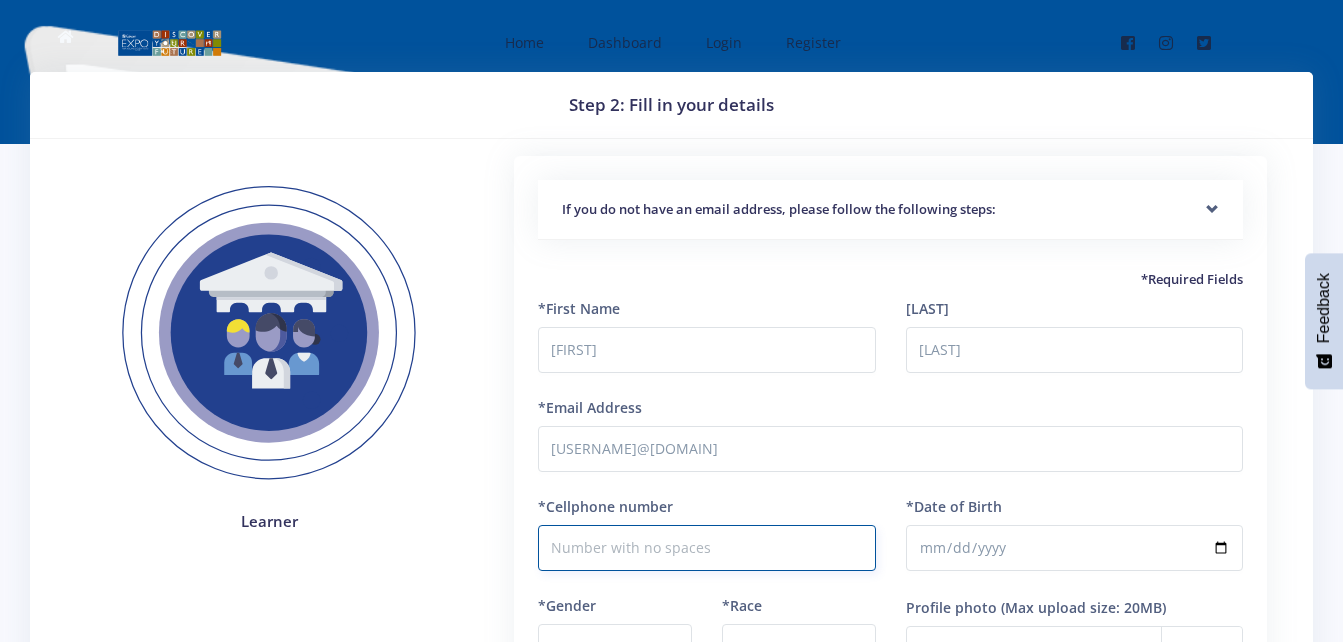 click on "*Cellphone number" at bounding box center [706, 548] 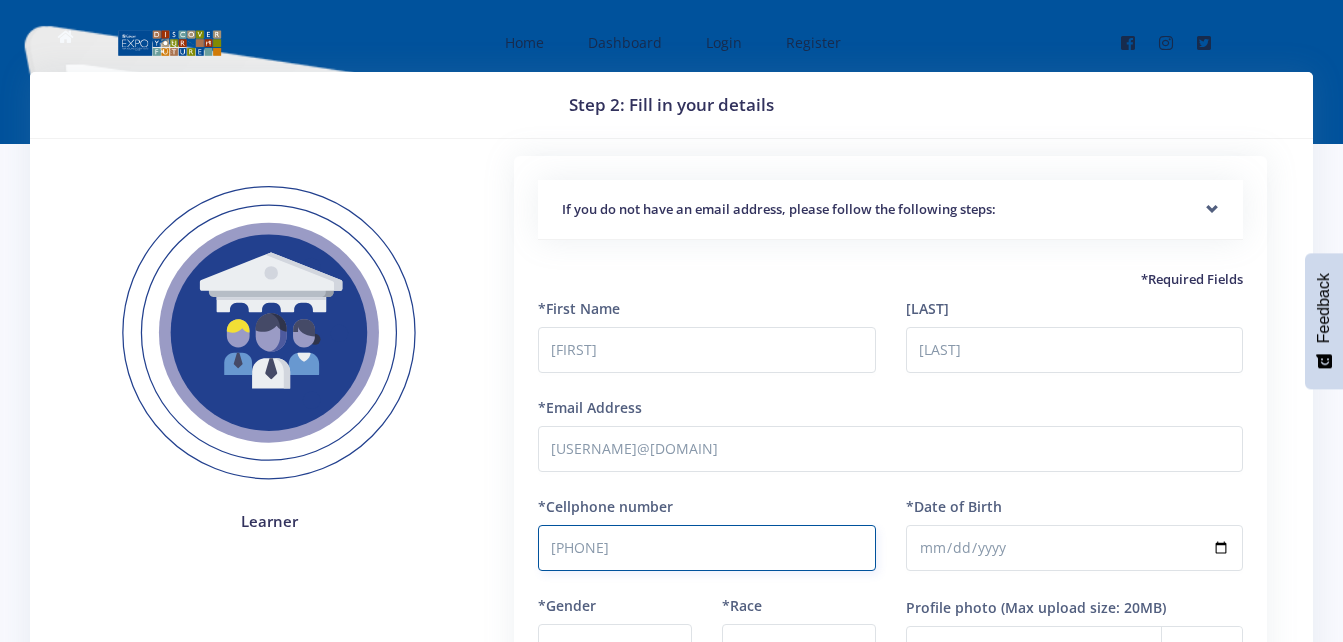 type on "0614441609" 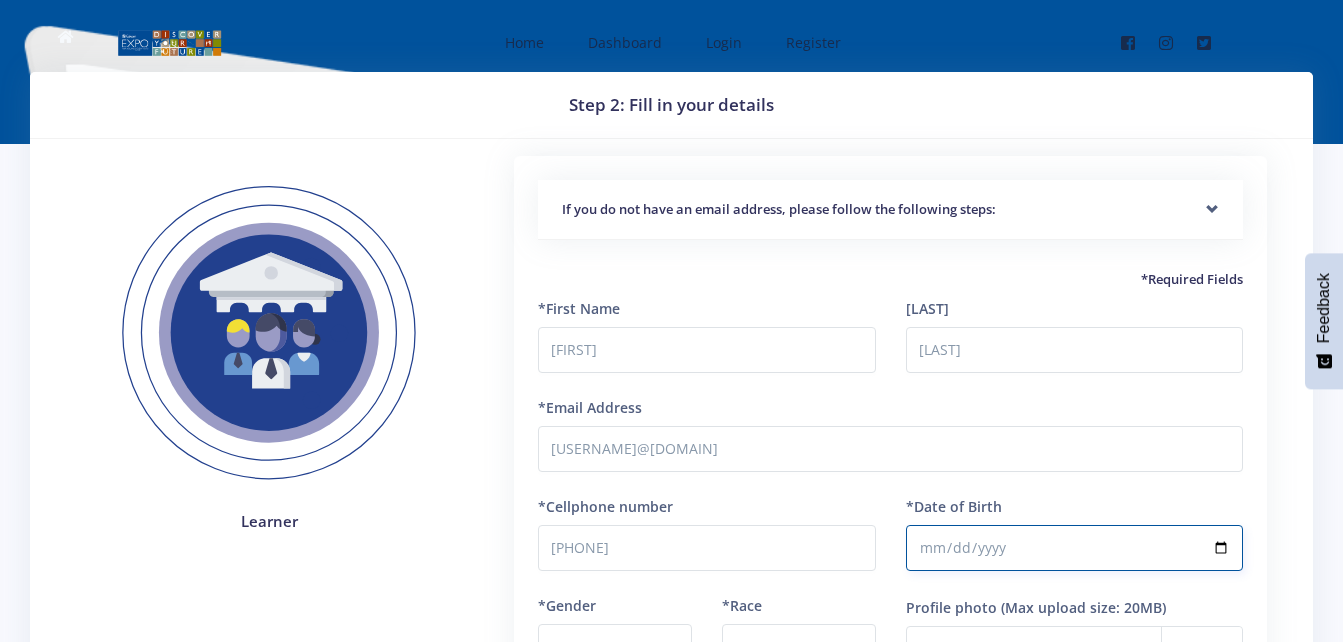 click on "*Date of Birth" at bounding box center (1074, 548) 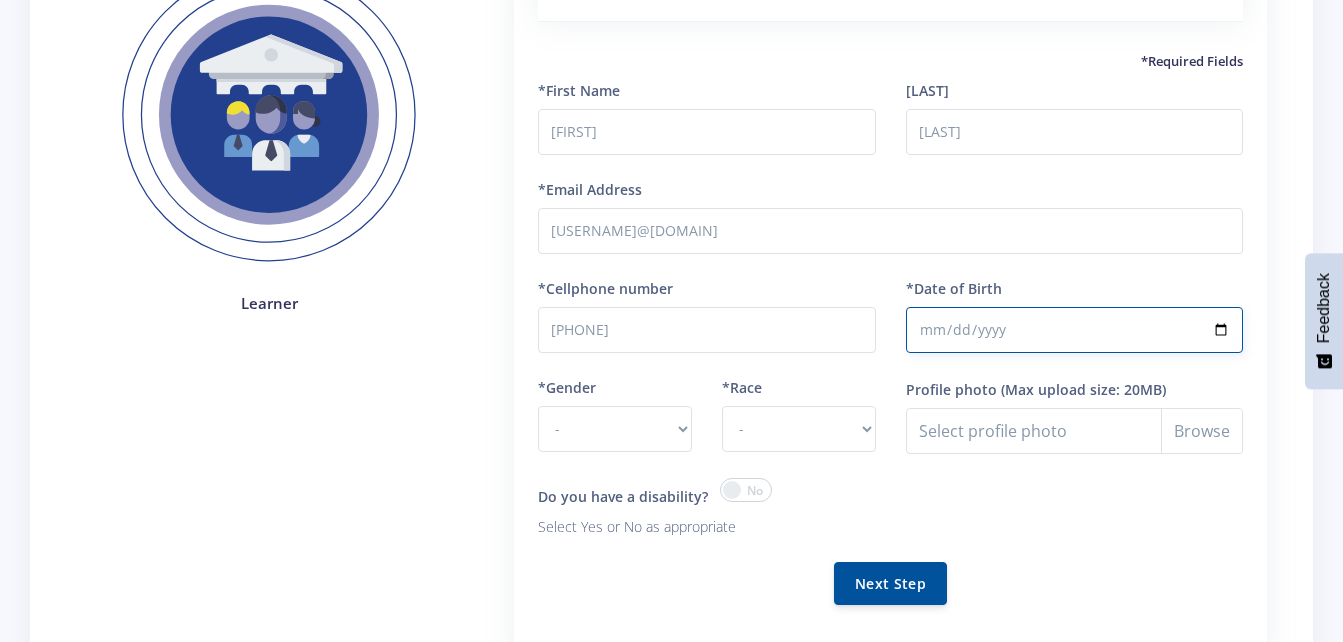scroll, scrollTop: 240, scrollLeft: 0, axis: vertical 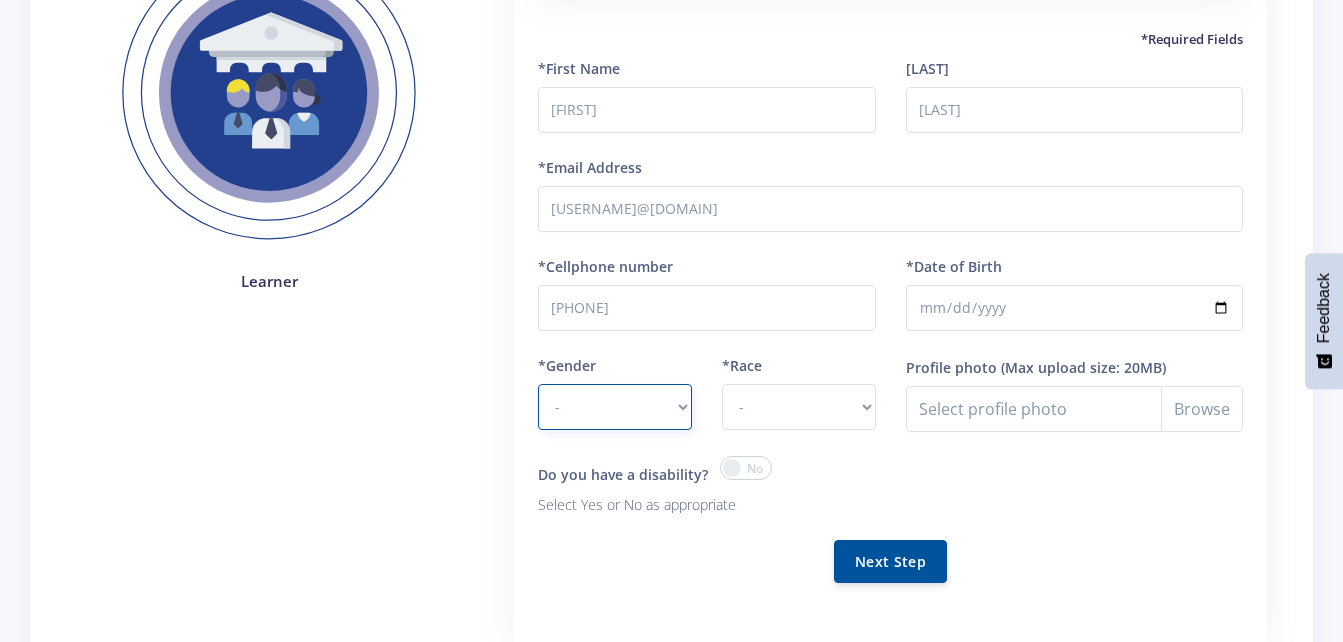 click on "-
Male
Female" at bounding box center [615, 407] 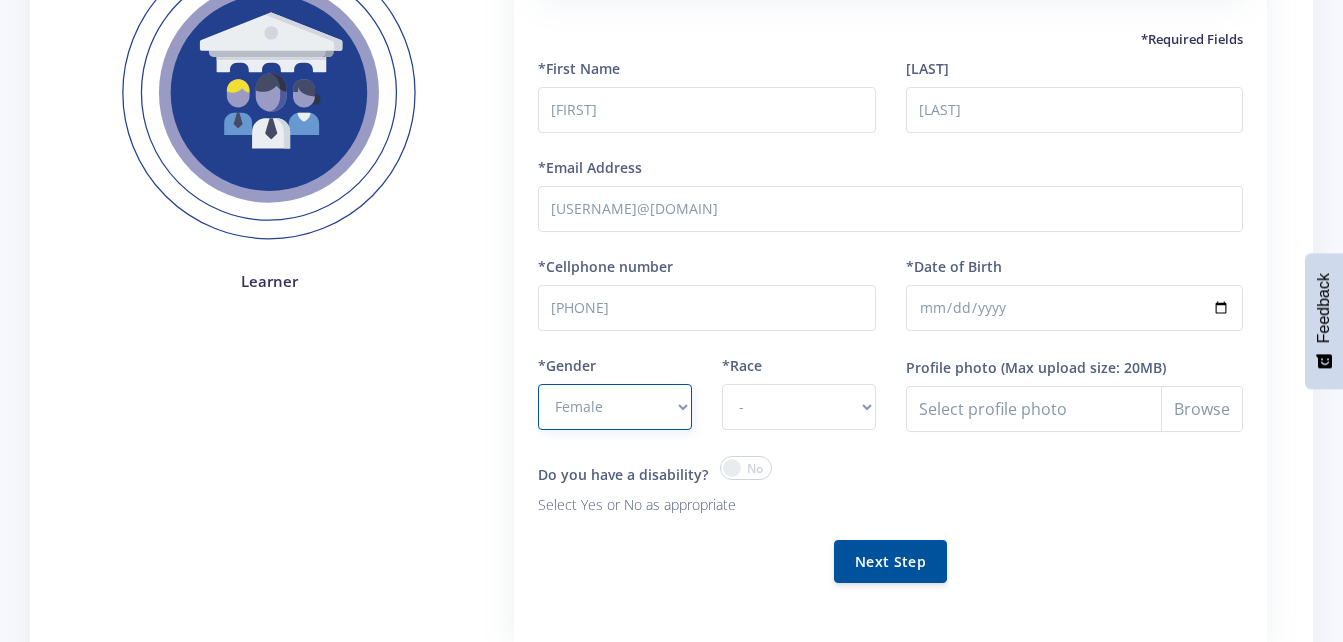 click on "-
Male
Female" at bounding box center (615, 407) 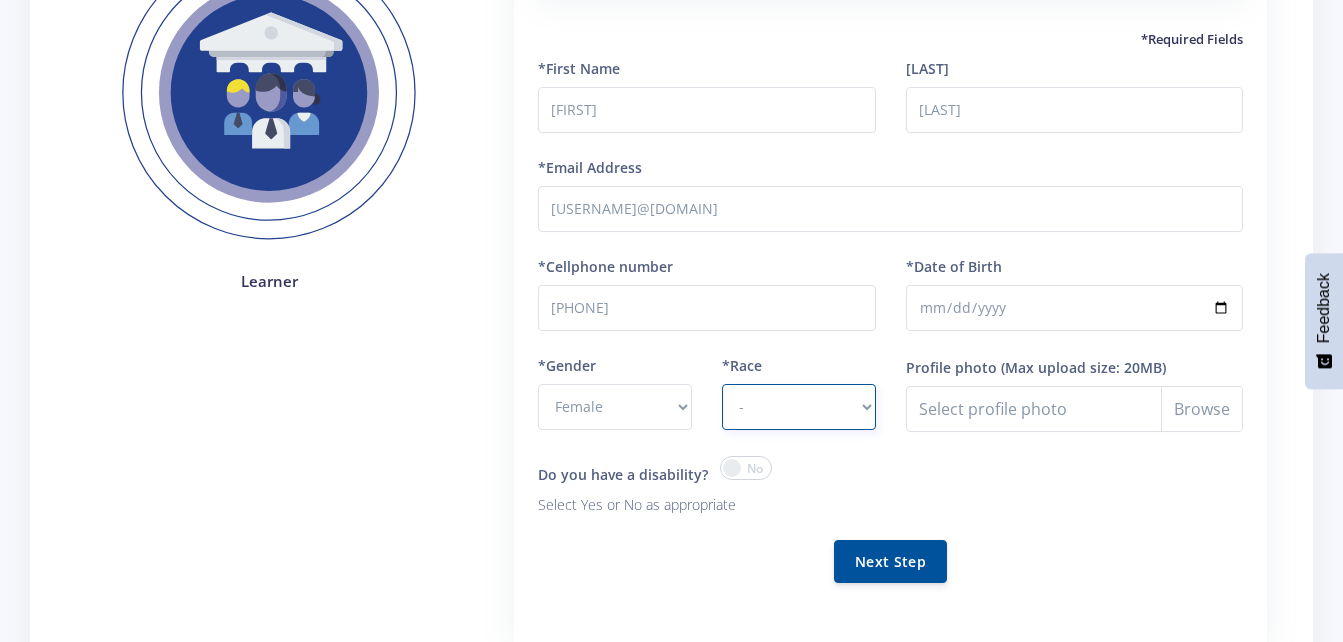 click on "-
African
Asian
Coloured
Indian
White
Other" at bounding box center (799, 407) 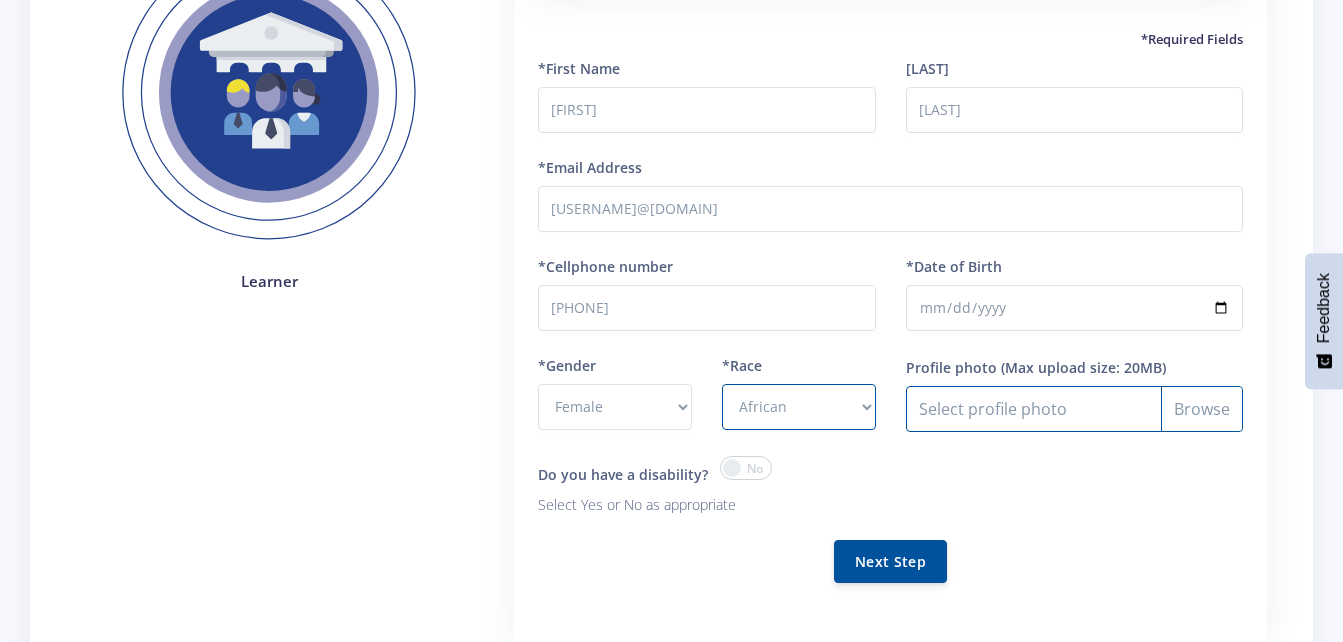 click on "Profile photo" at bounding box center [1074, 409] 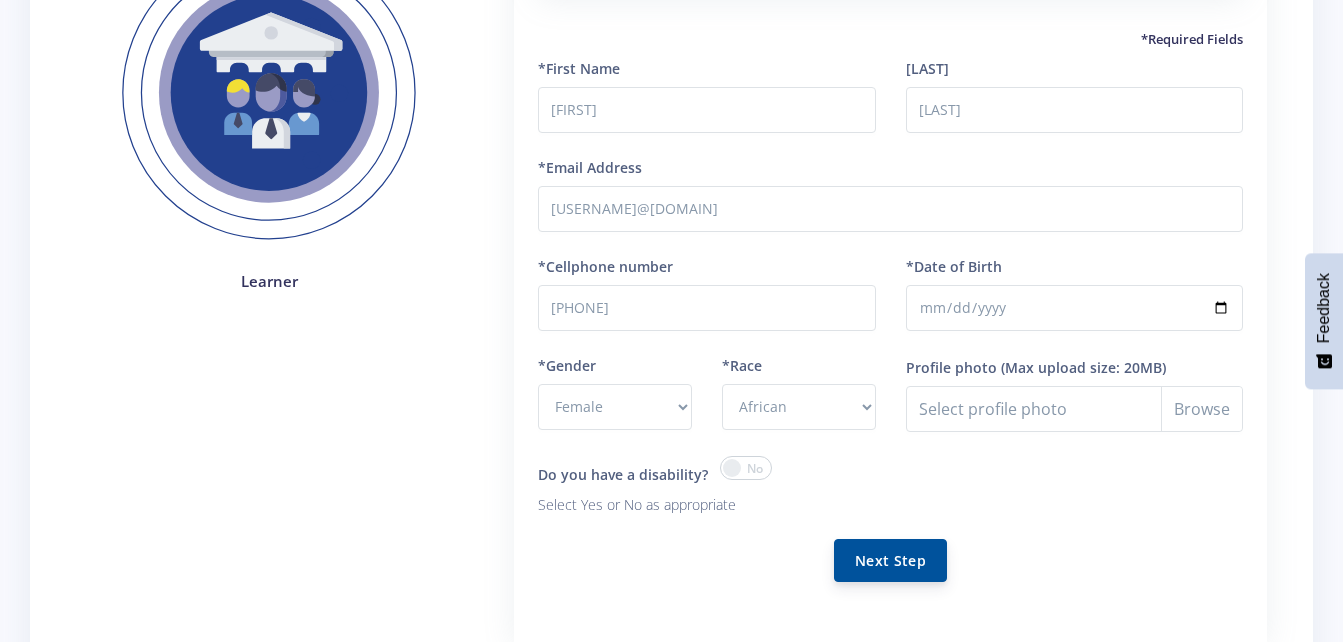 click on "Next
Step" at bounding box center (890, 560) 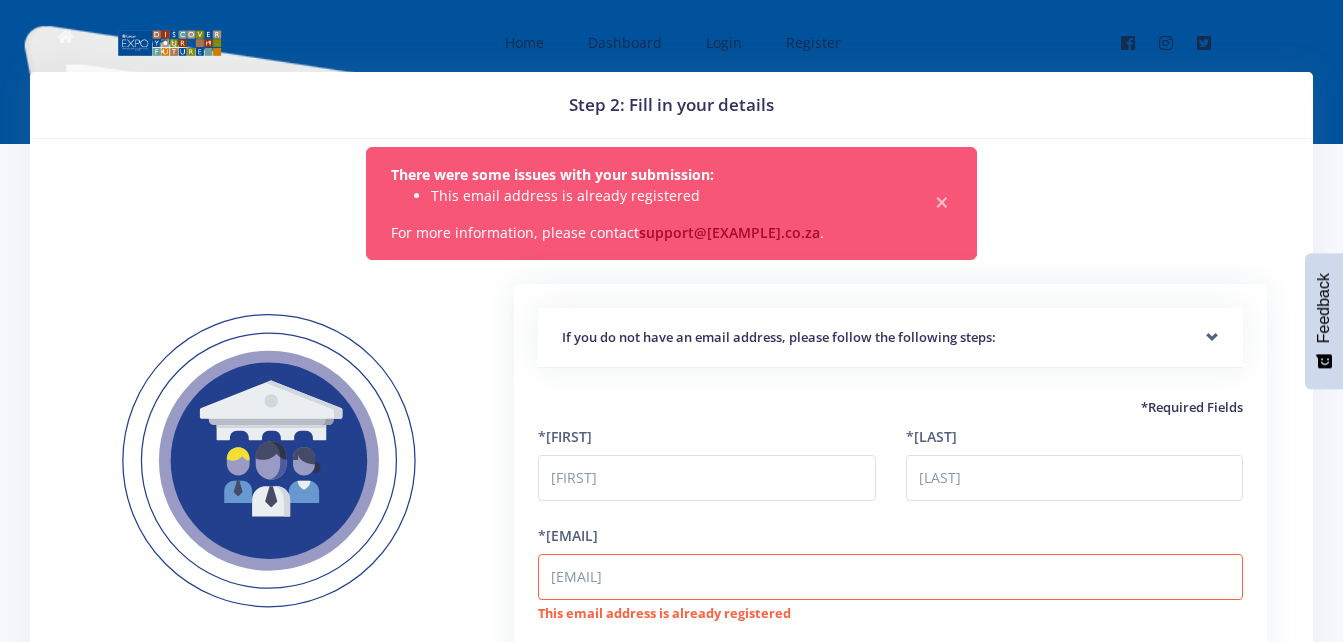scroll, scrollTop: 0, scrollLeft: 0, axis: both 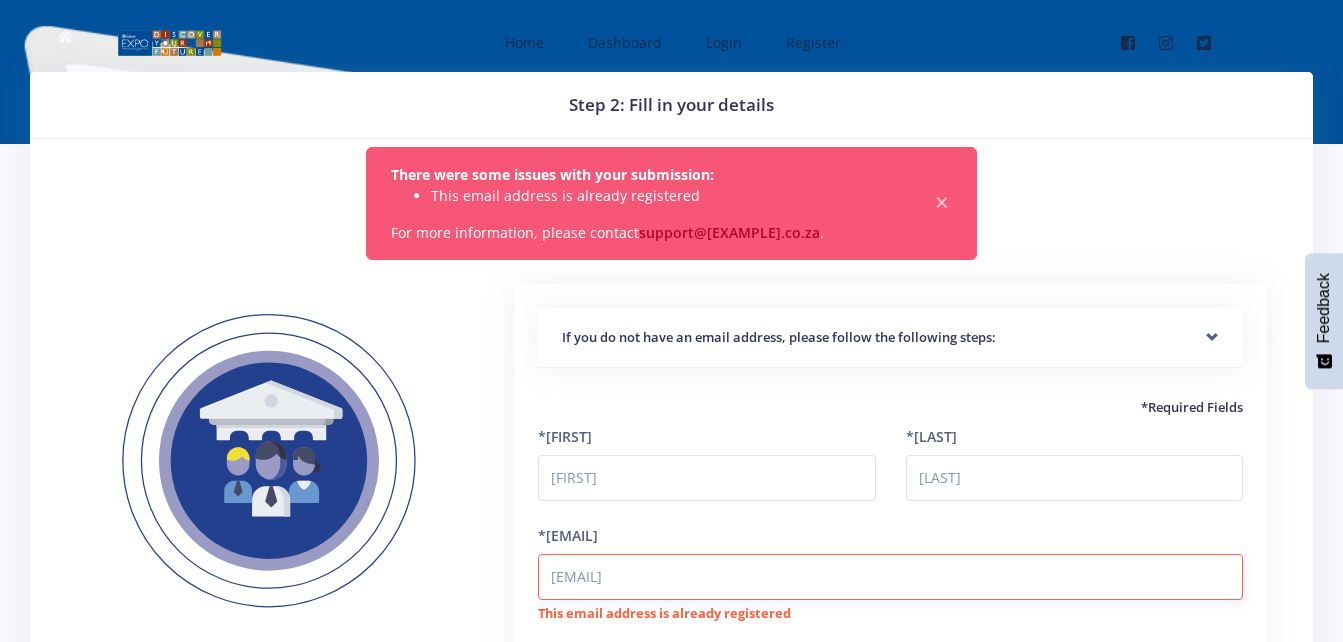 click on "[EMAIL]" at bounding box center [890, 577] 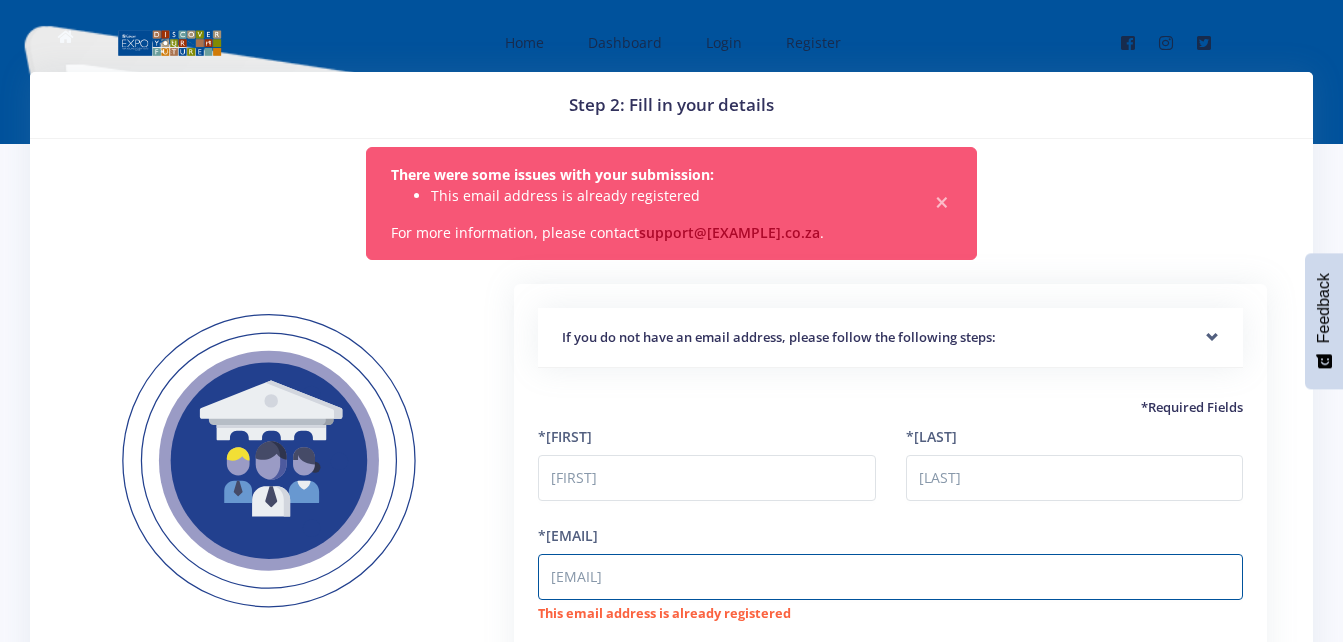 select on "African" 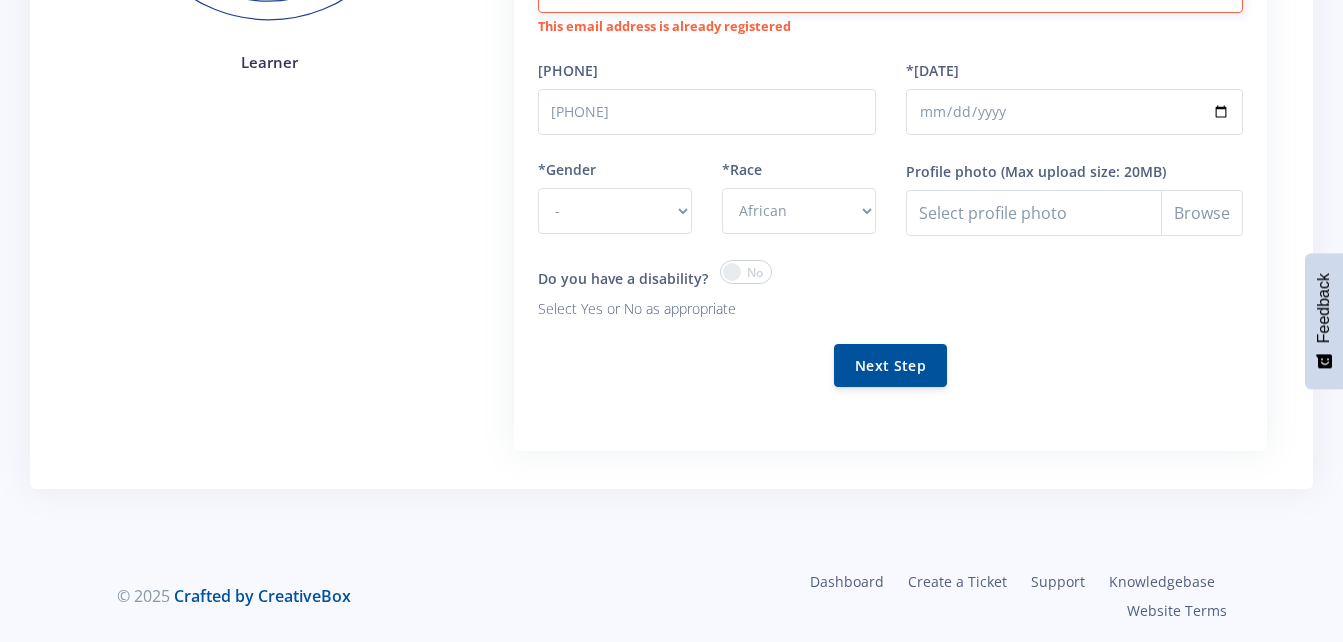 scroll, scrollTop: 589, scrollLeft: 0, axis: vertical 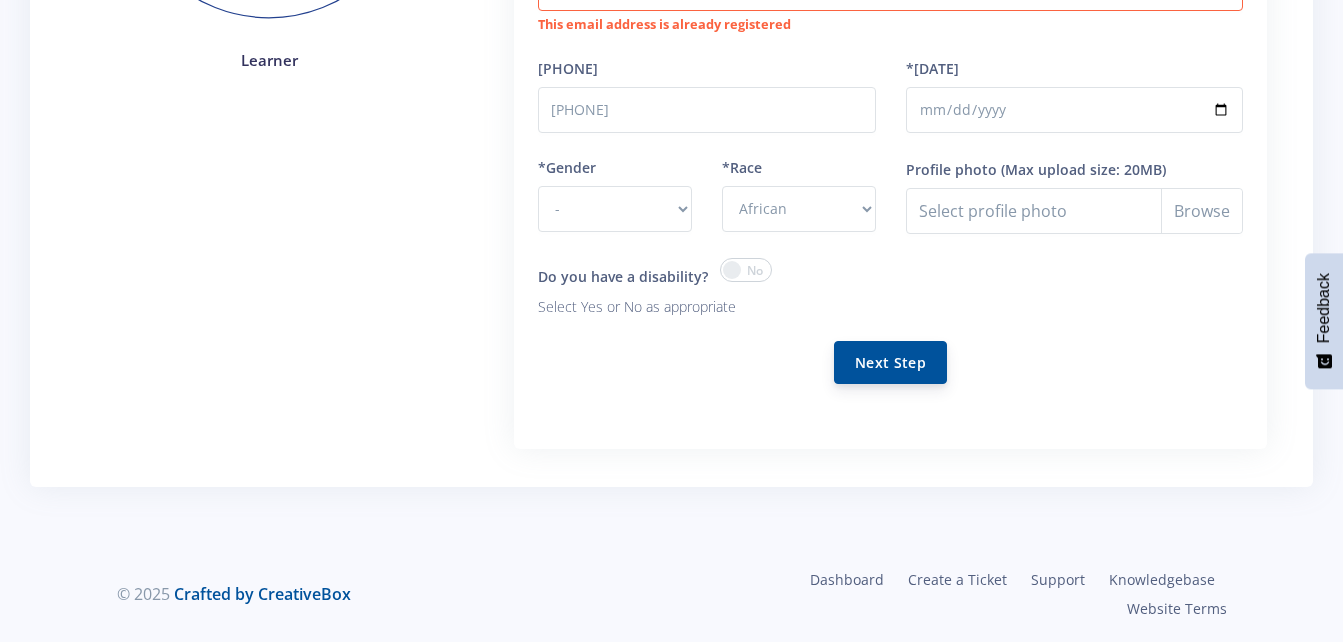 click on "Next
Step" at bounding box center (890, 362) 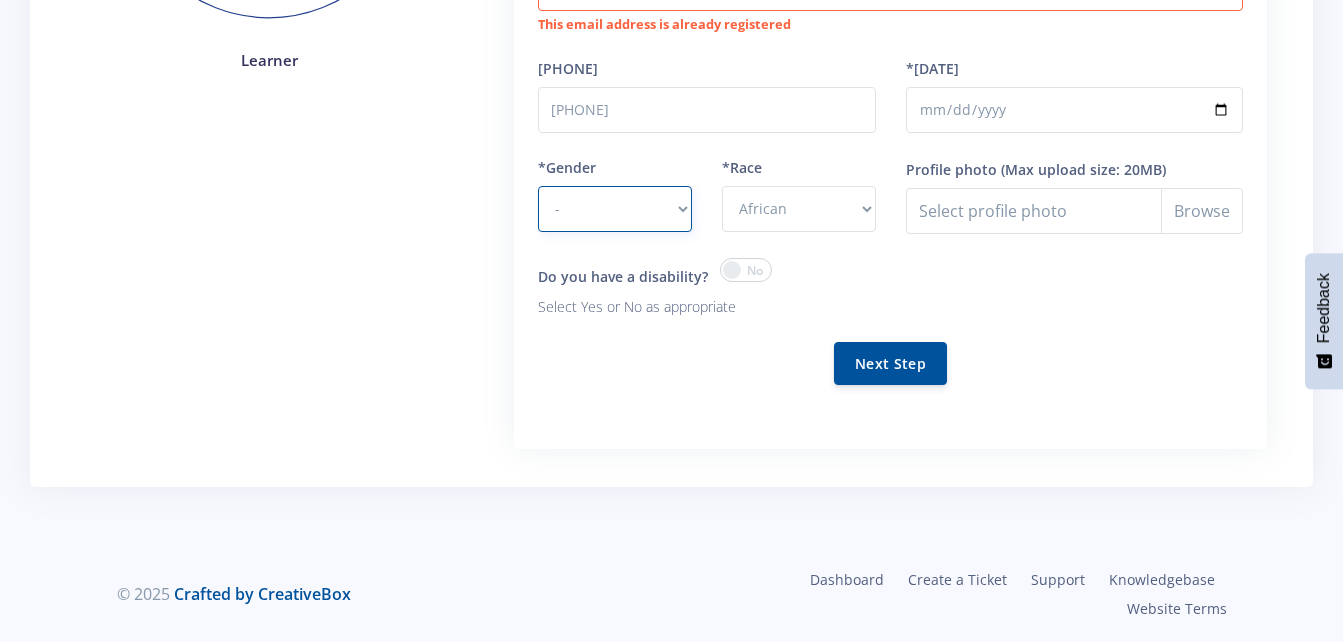 click on "-
Male
Female" at bounding box center (615, 209) 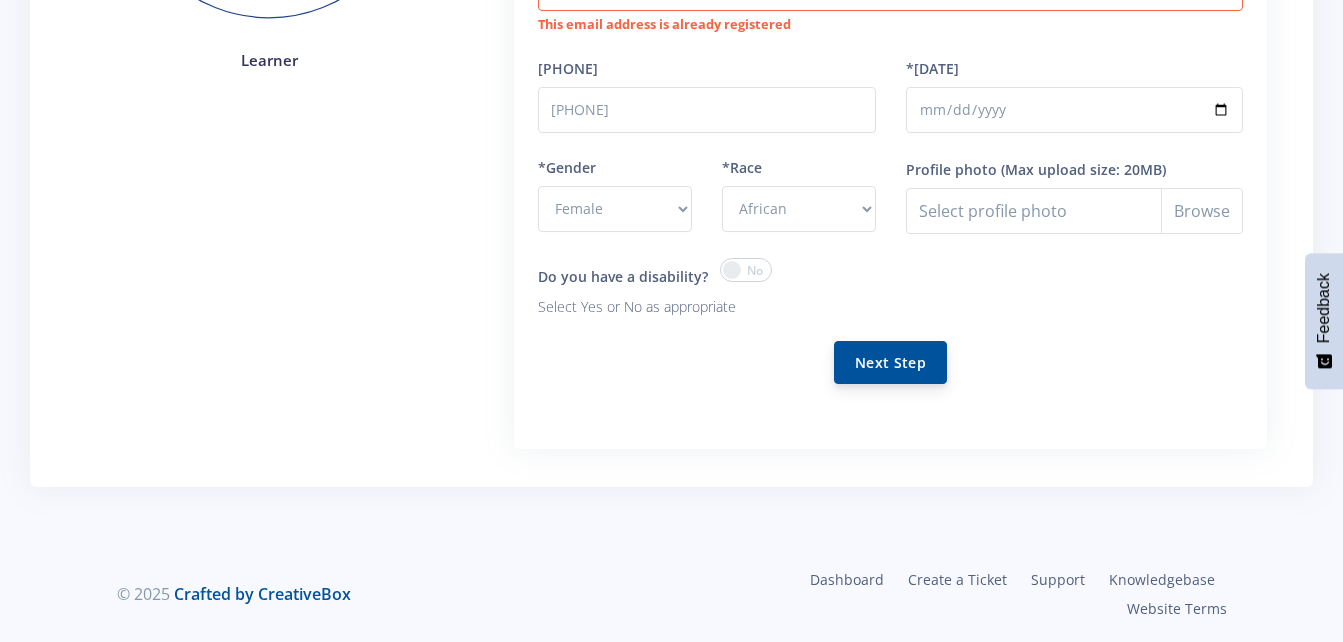 click on "Next
Step" at bounding box center [890, 362] 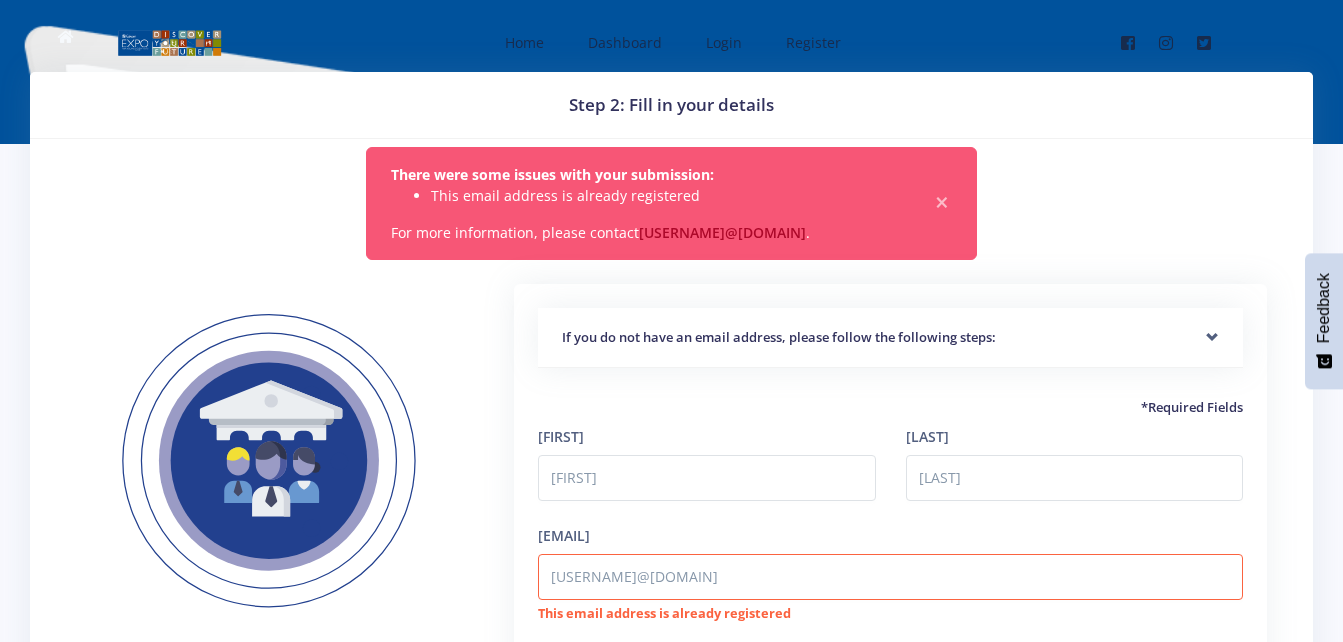 scroll, scrollTop: 0, scrollLeft: 0, axis: both 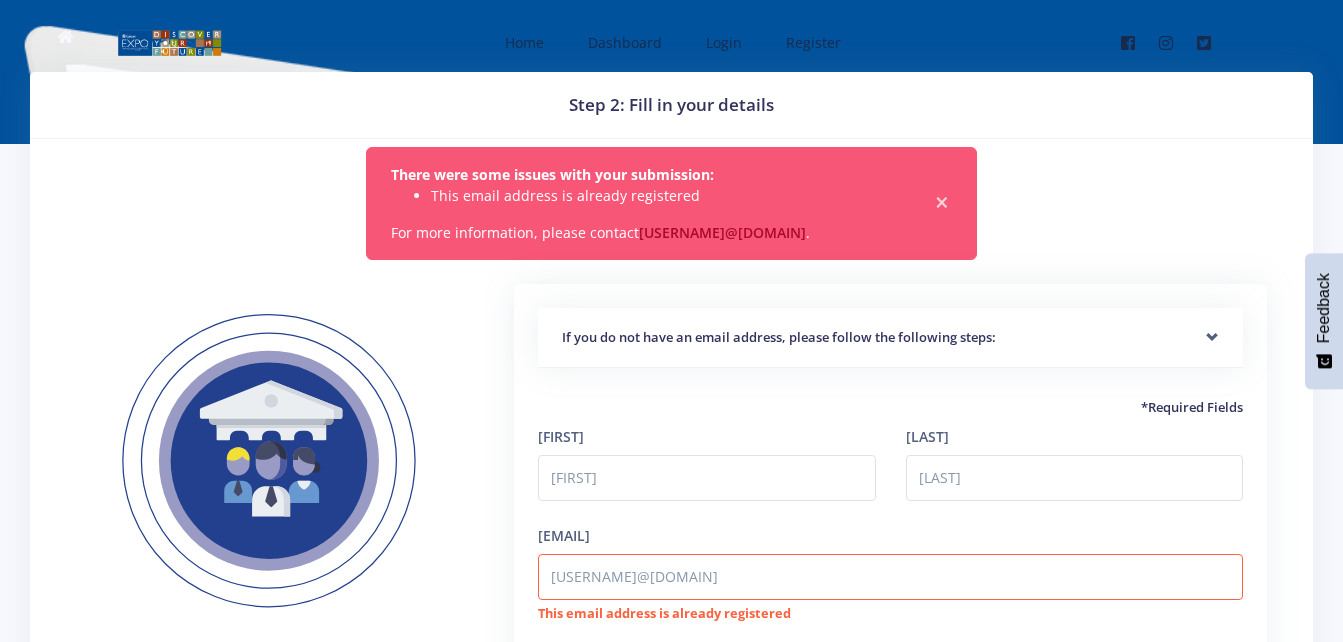 click on "×" at bounding box center [942, 203] 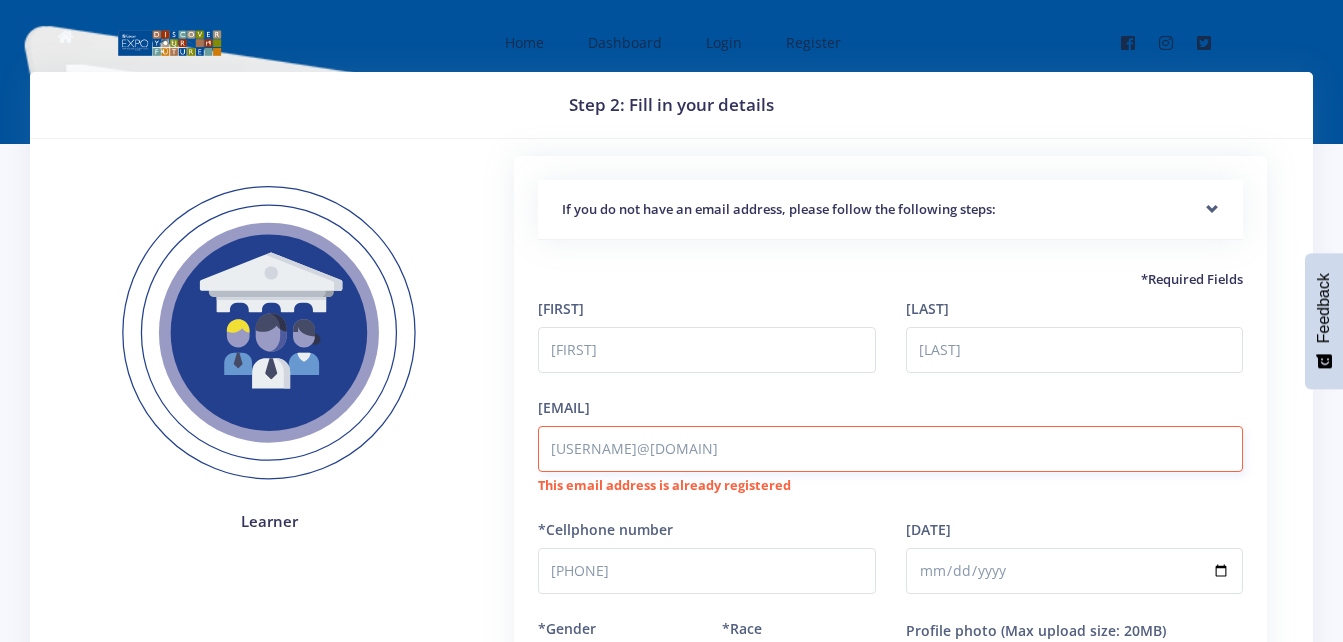 click on "[USERNAME]@[DOMAIN]" at bounding box center (890, 449) 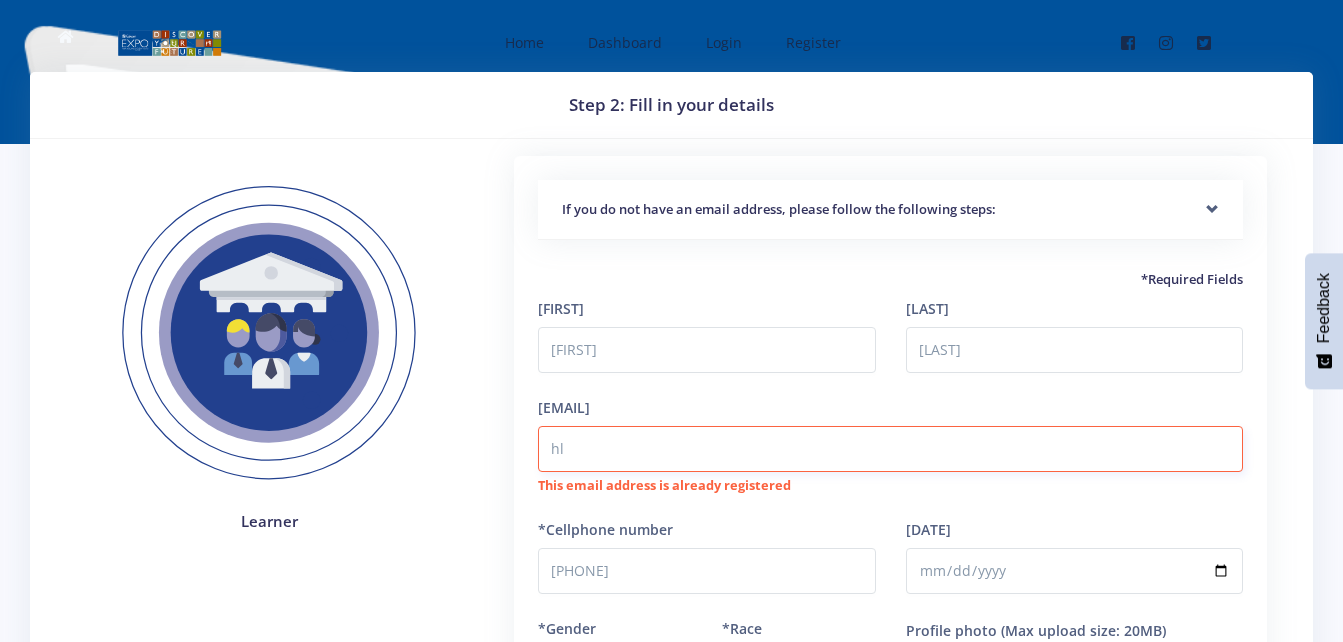 type on "h" 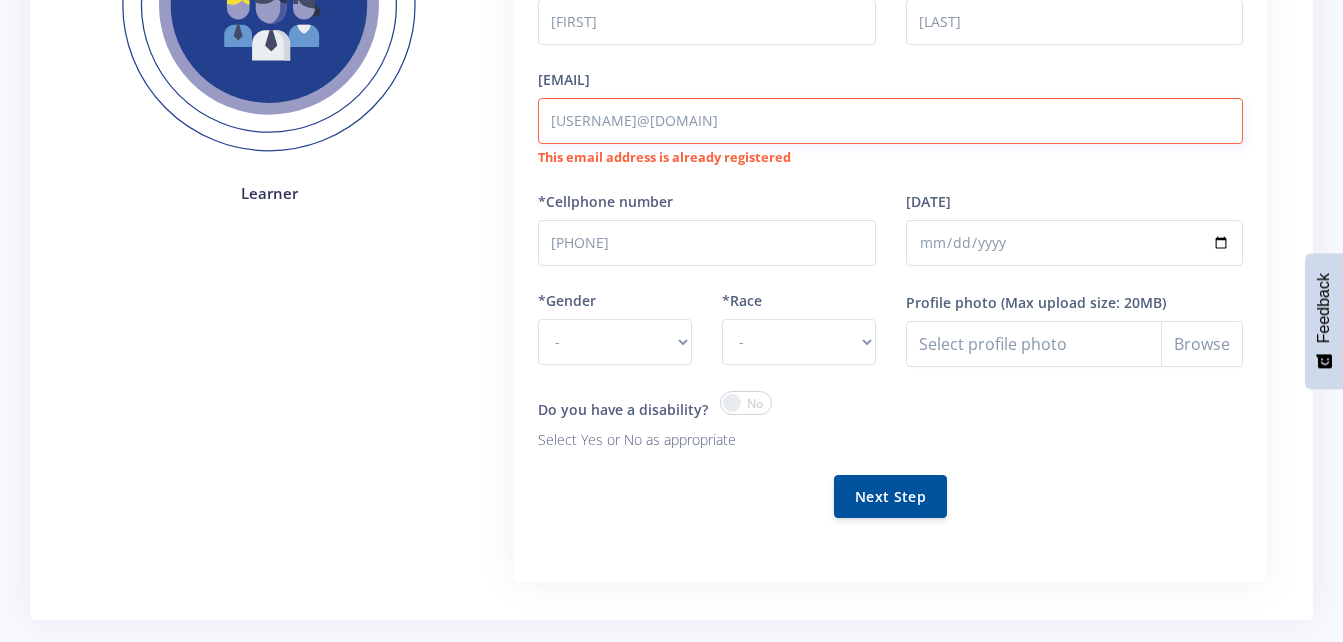scroll, scrollTop: 360, scrollLeft: 0, axis: vertical 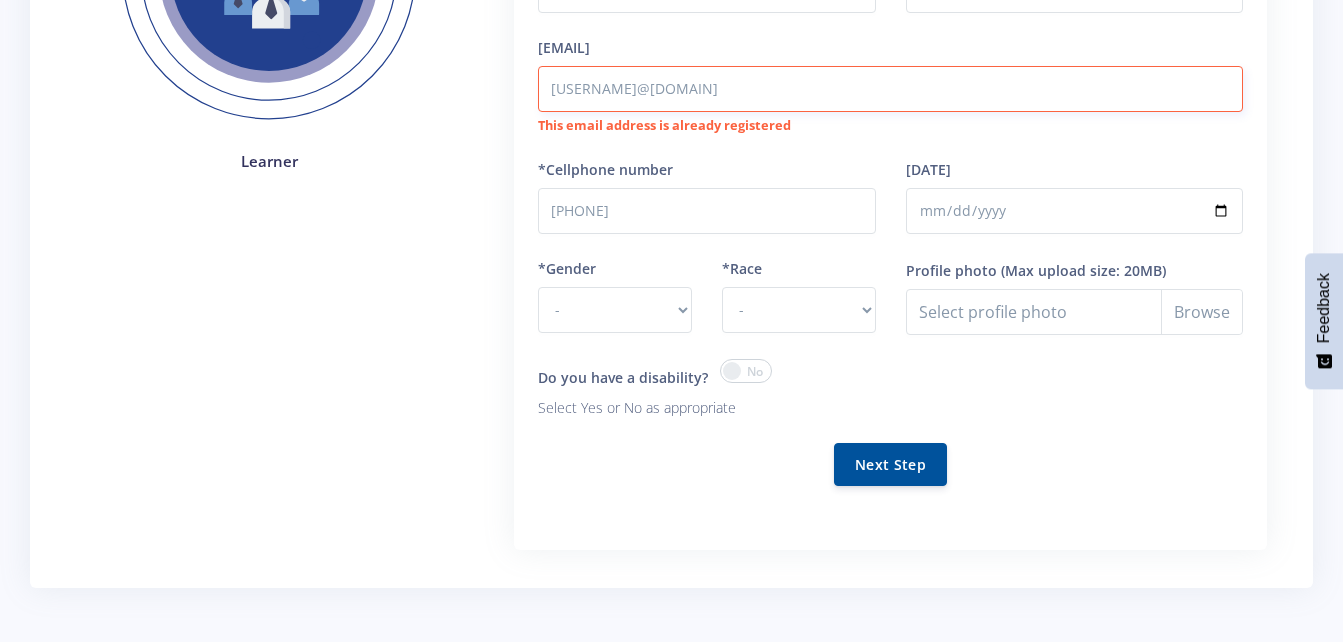 type on "[EMAIL]" 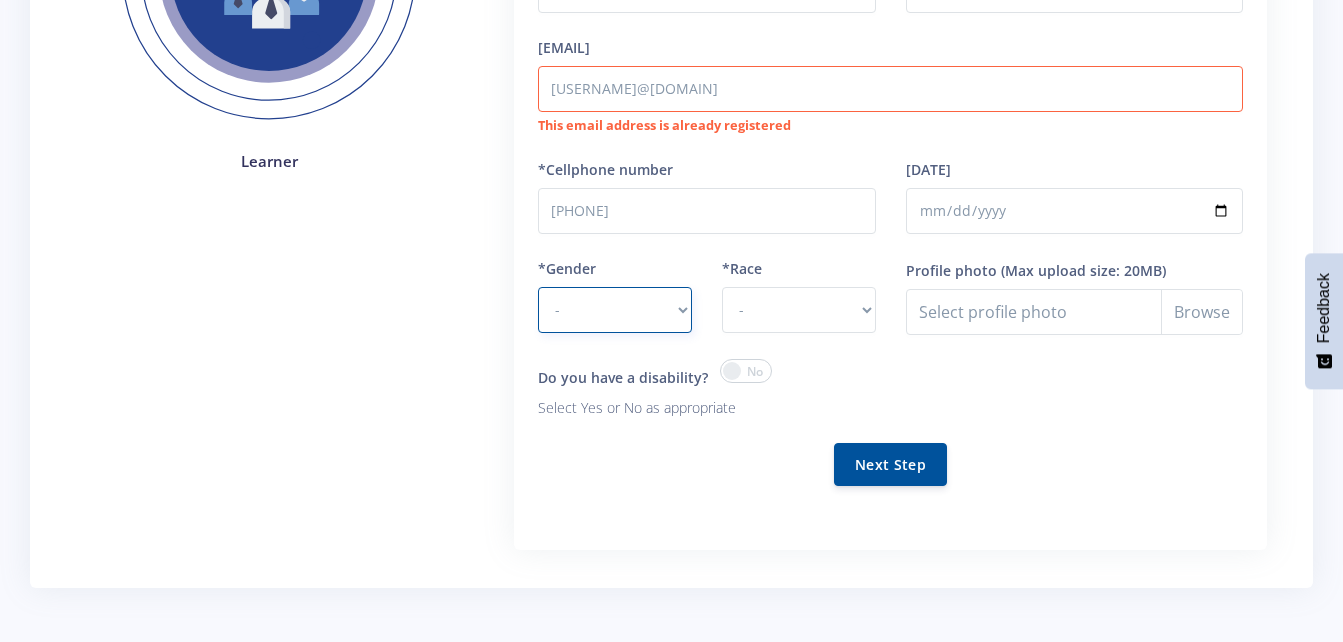 click on "-
Male
Female" at bounding box center (615, 310) 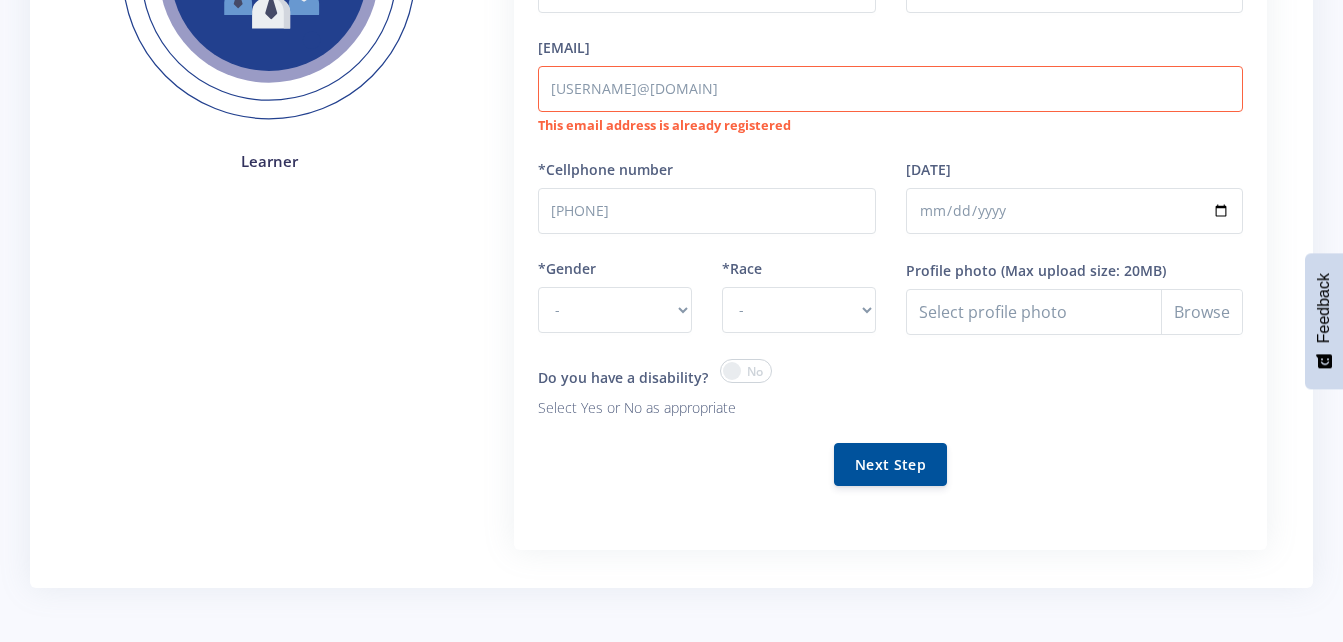 click on "Do you have a disability?
Select Yes or No as appropriate" at bounding box center (706, 401) 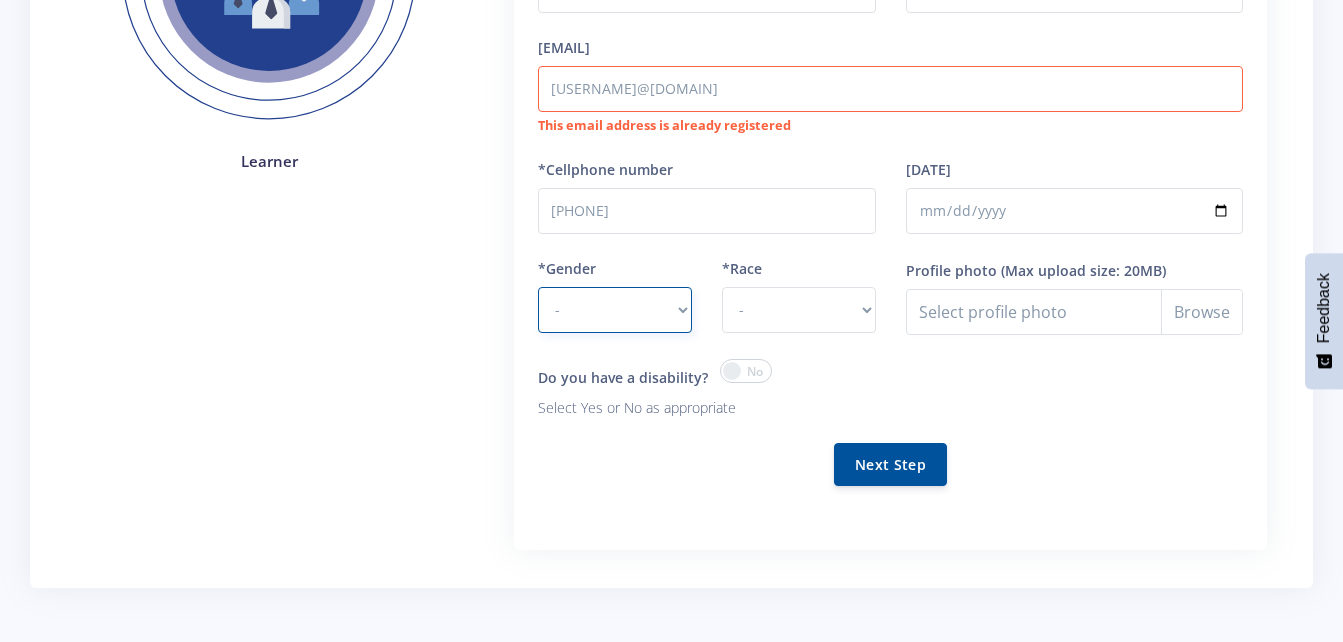 click on "-
Male
Female" at bounding box center (615, 310) 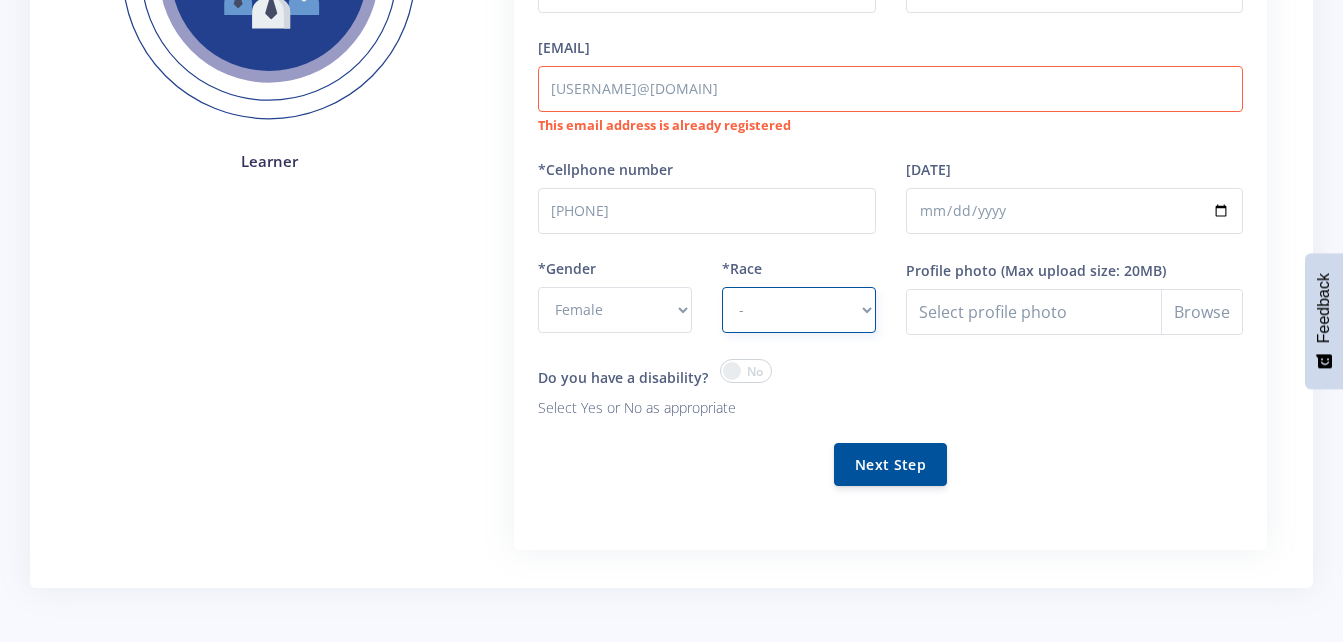 drag, startPoint x: 807, startPoint y: 327, endPoint x: 810, endPoint y: 314, distance: 13.341664 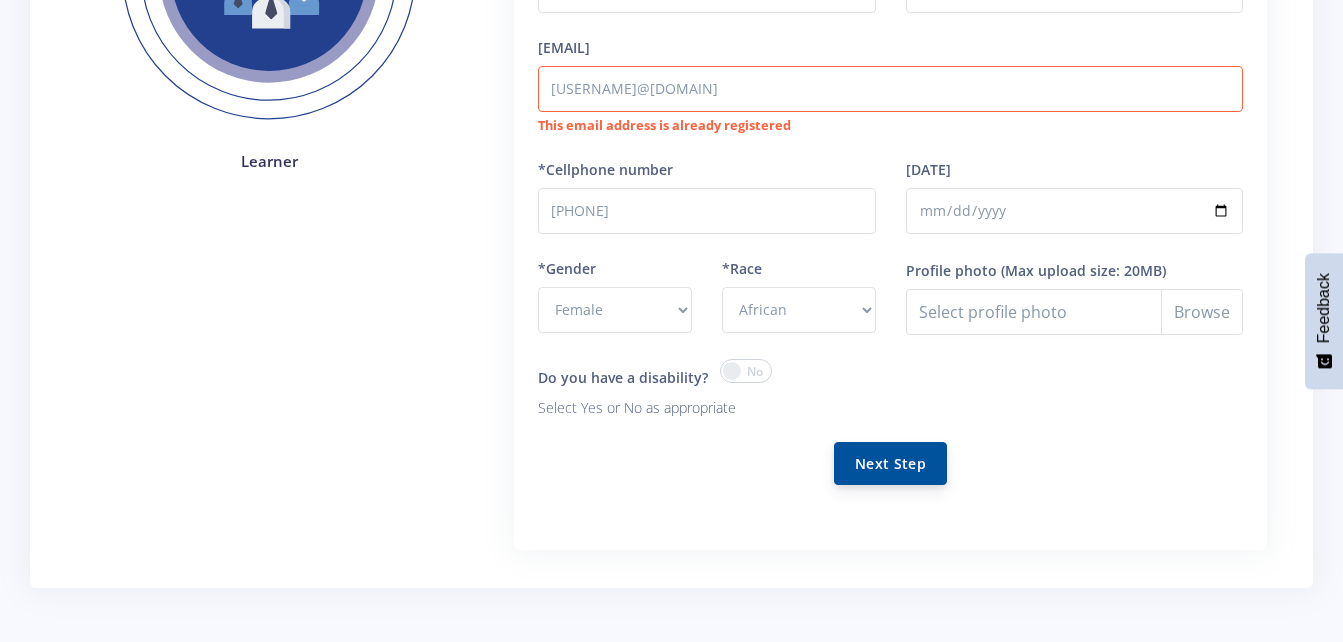 click on "Next
Step" at bounding box center [890, 463] 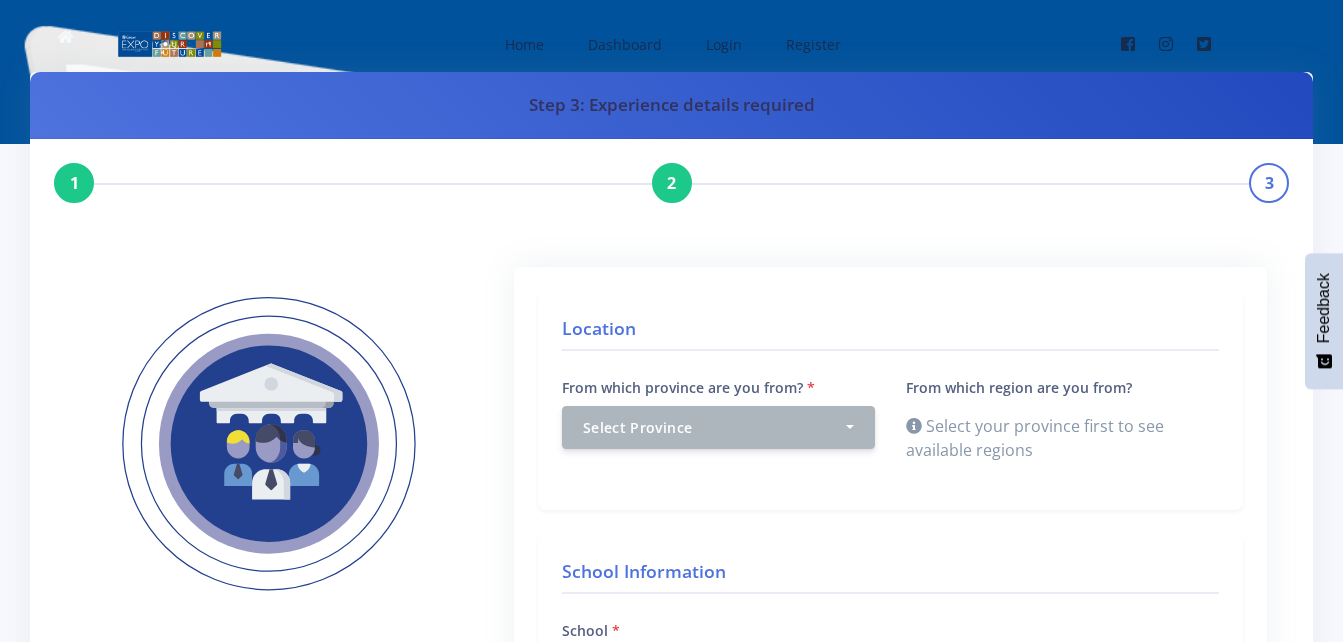 scroll, scrollTop: 0, scrollLeft: 0, axis: both 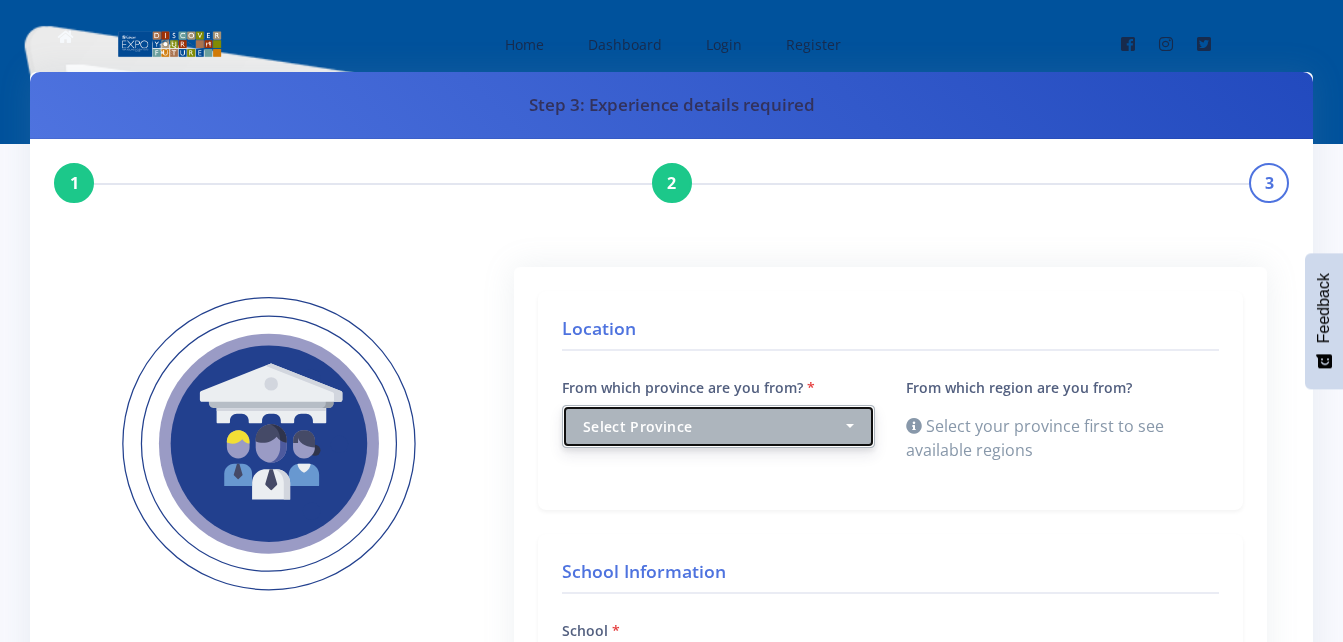 click on "Select Province" at bounding box center (713, 426) 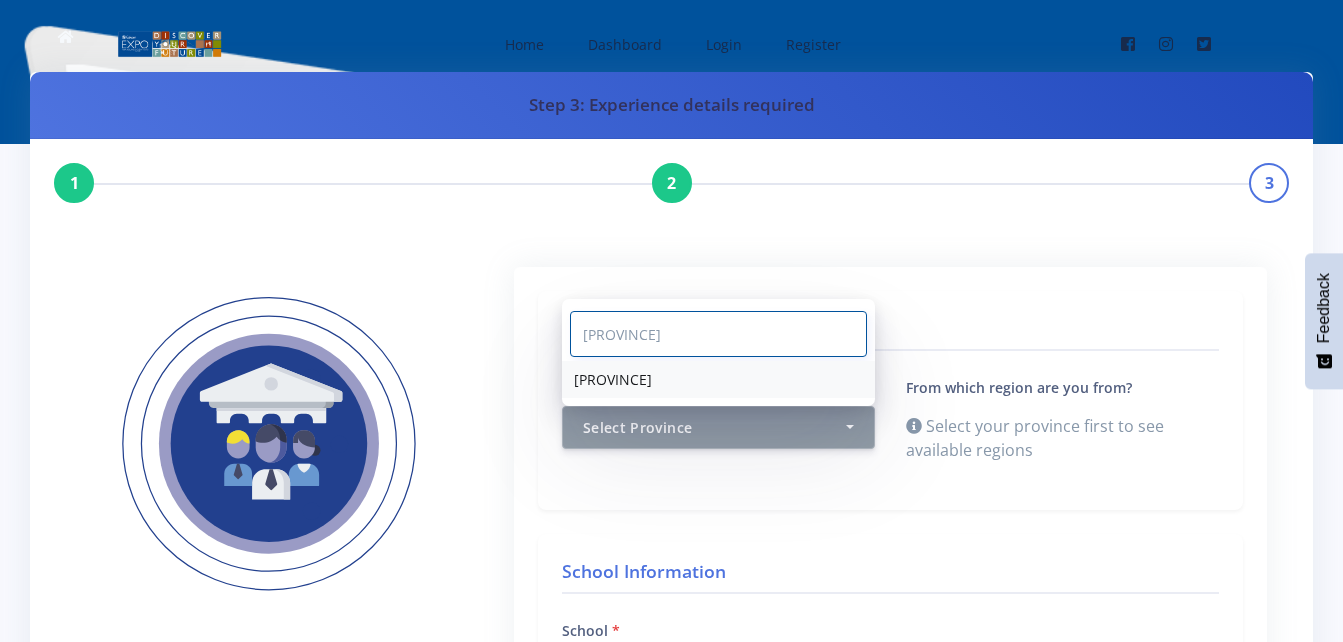 type on "gauten" 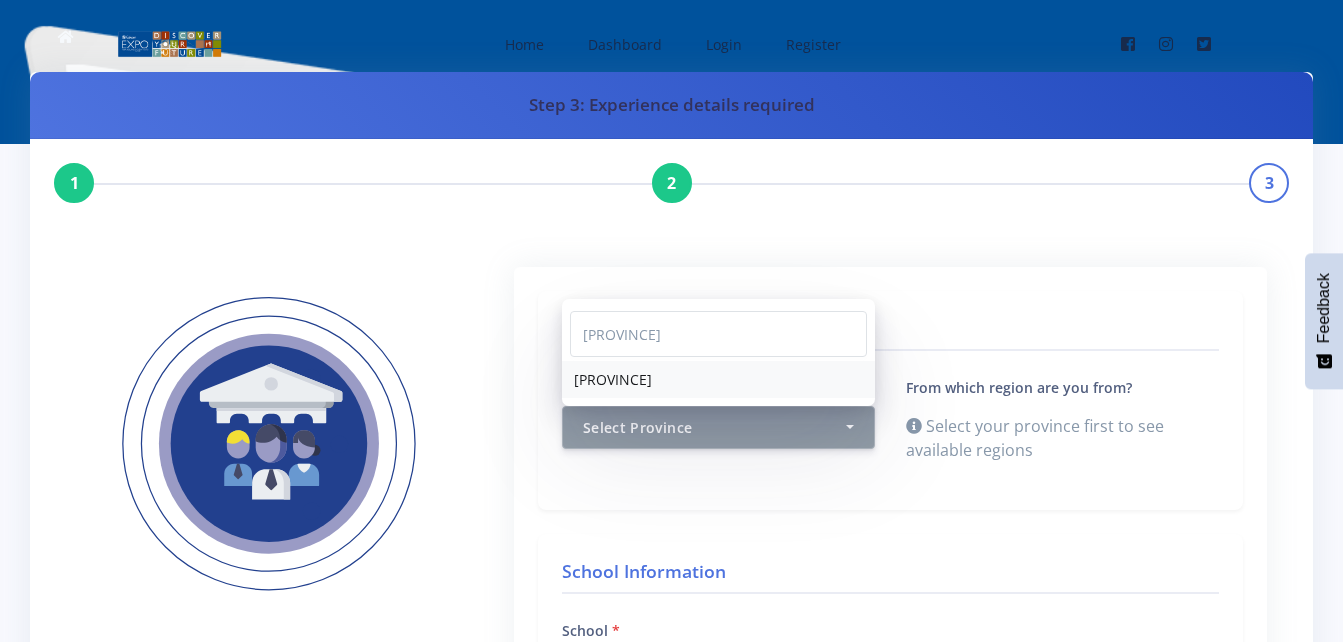 click on "Gauteng" at bounding box center (718, 379) 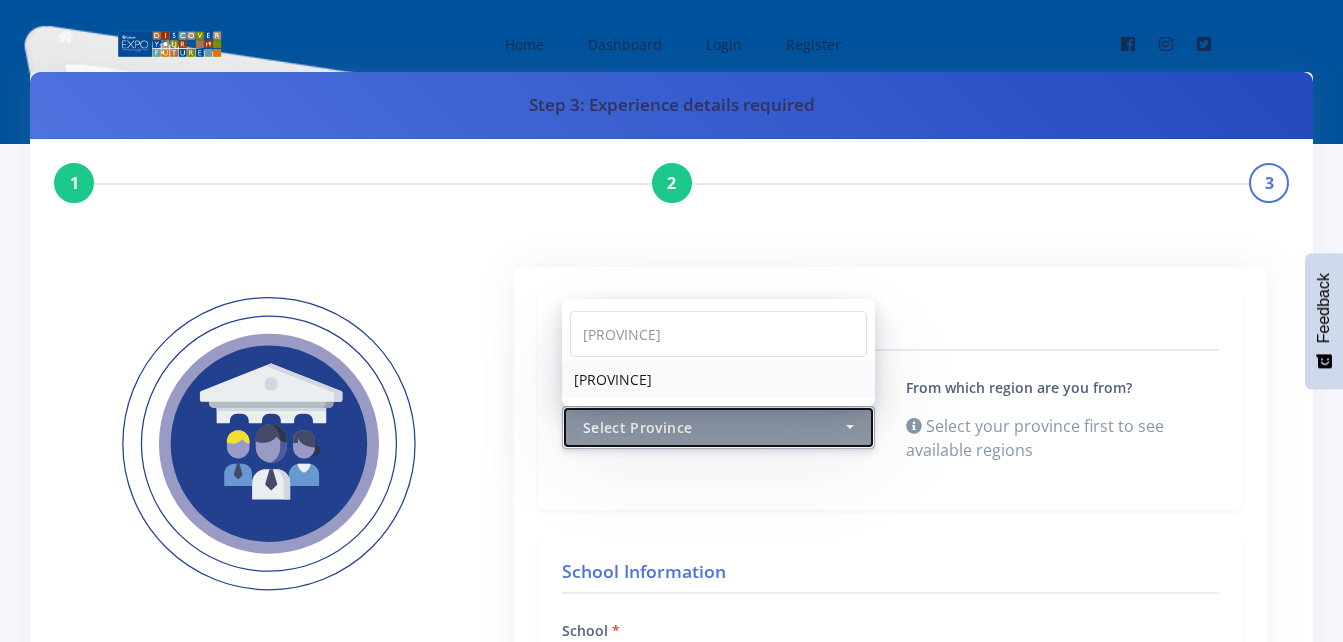 select on "7" 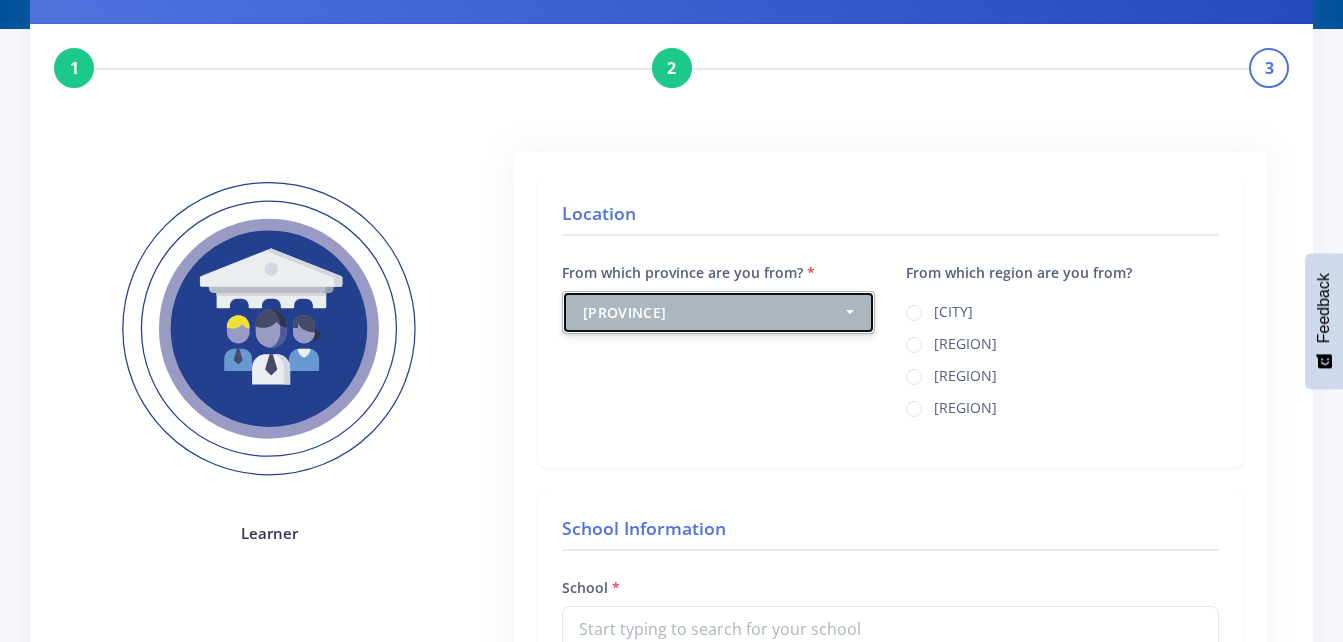 scroll, scrollTop: 120, scrollLeft: 0, axis: vertical 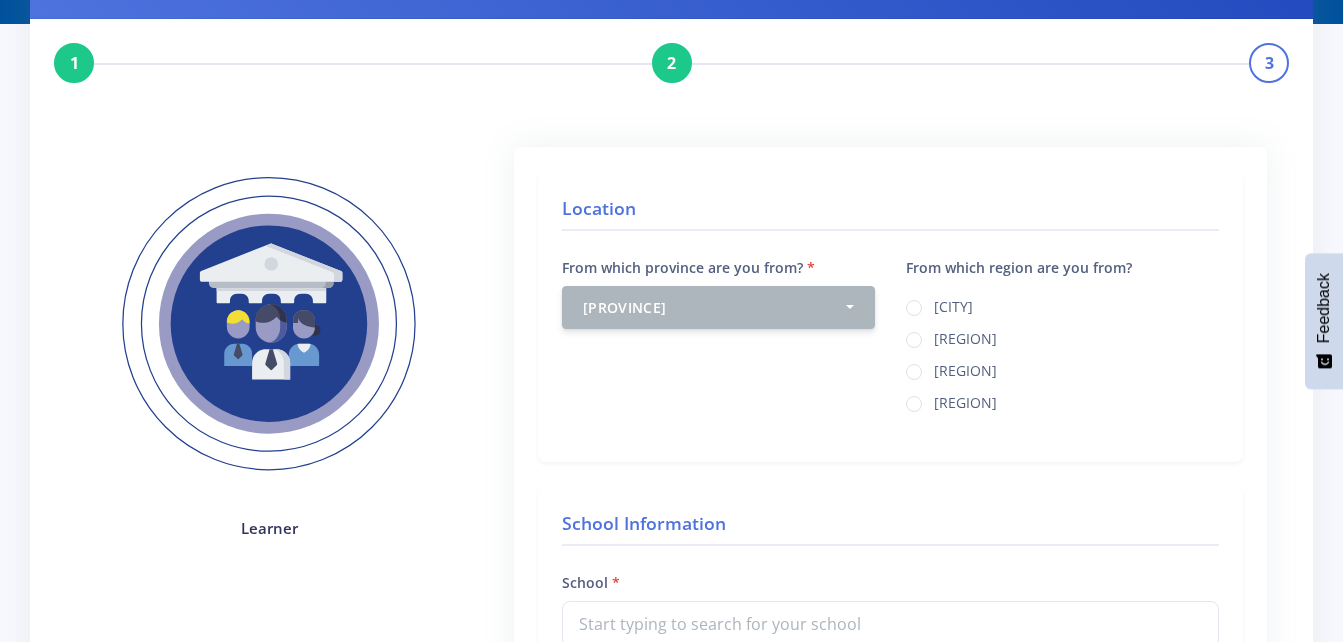 click on "Northern Gauteng" at bounding box center [965, 400] 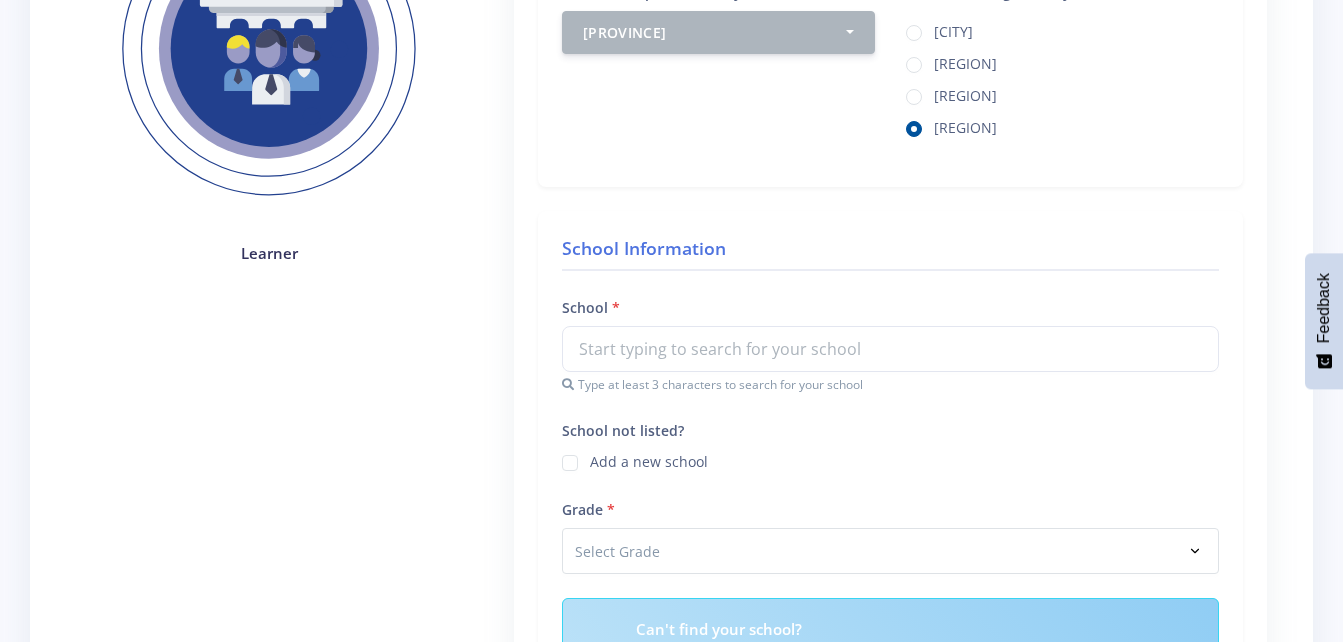 scroll, scrollTop: 400, scrollLeft: 0, axis: vertical 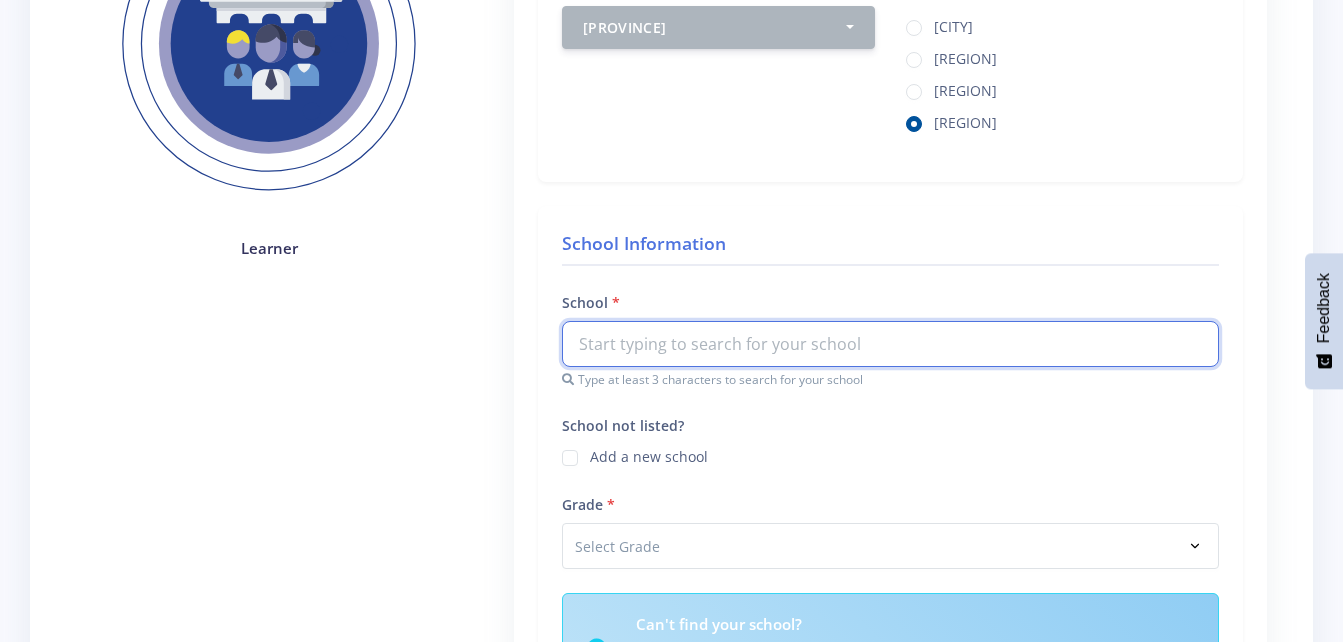 click at bounding box center (890, 344) 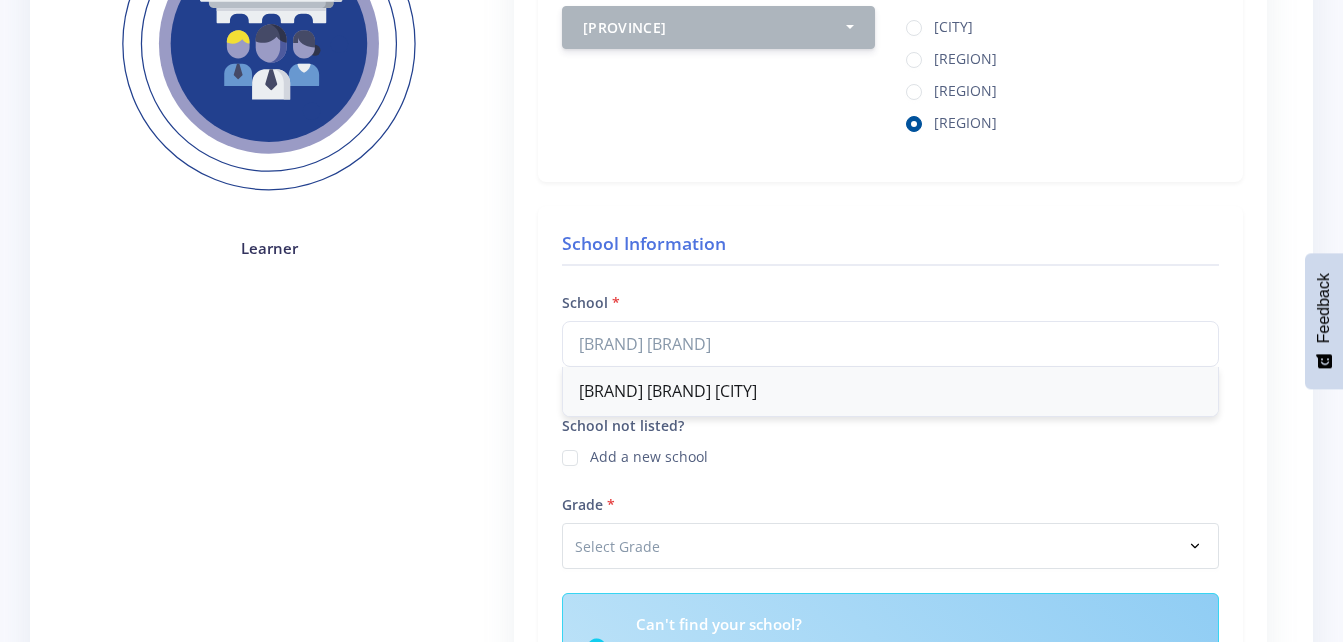click on "Star College Pretoria" at bounding box center [890, 391] 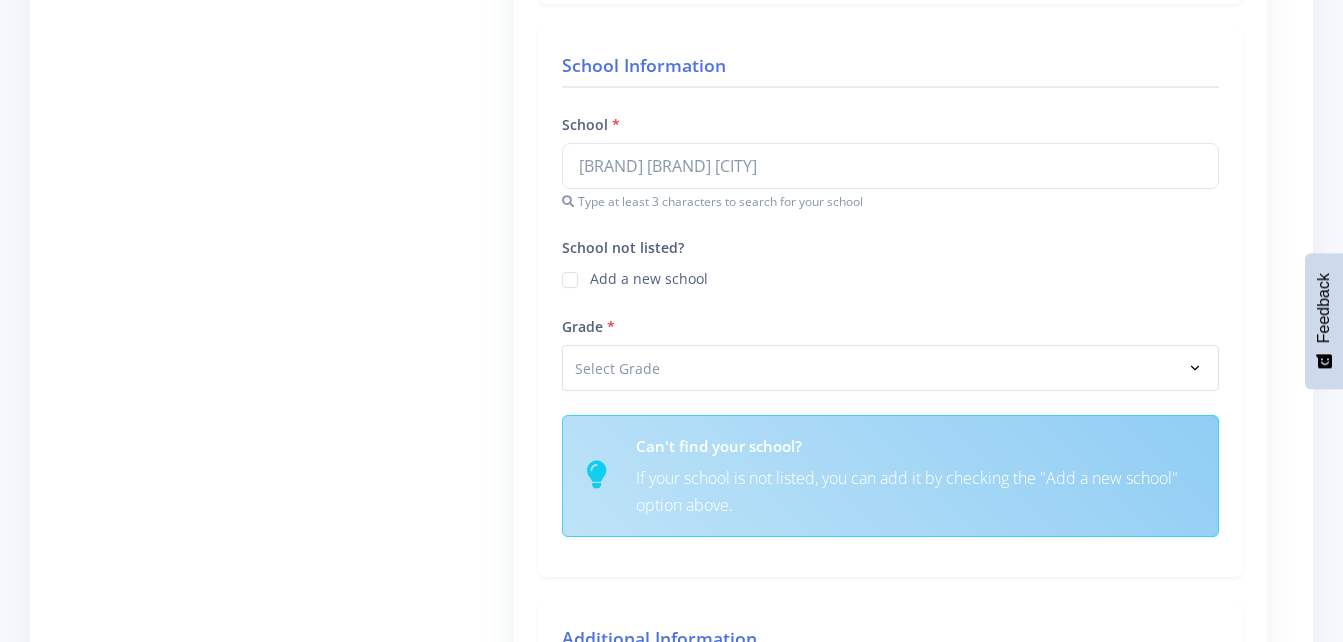 scroll, scrollTop: 746, scrollLeft: 0, axis: vertical 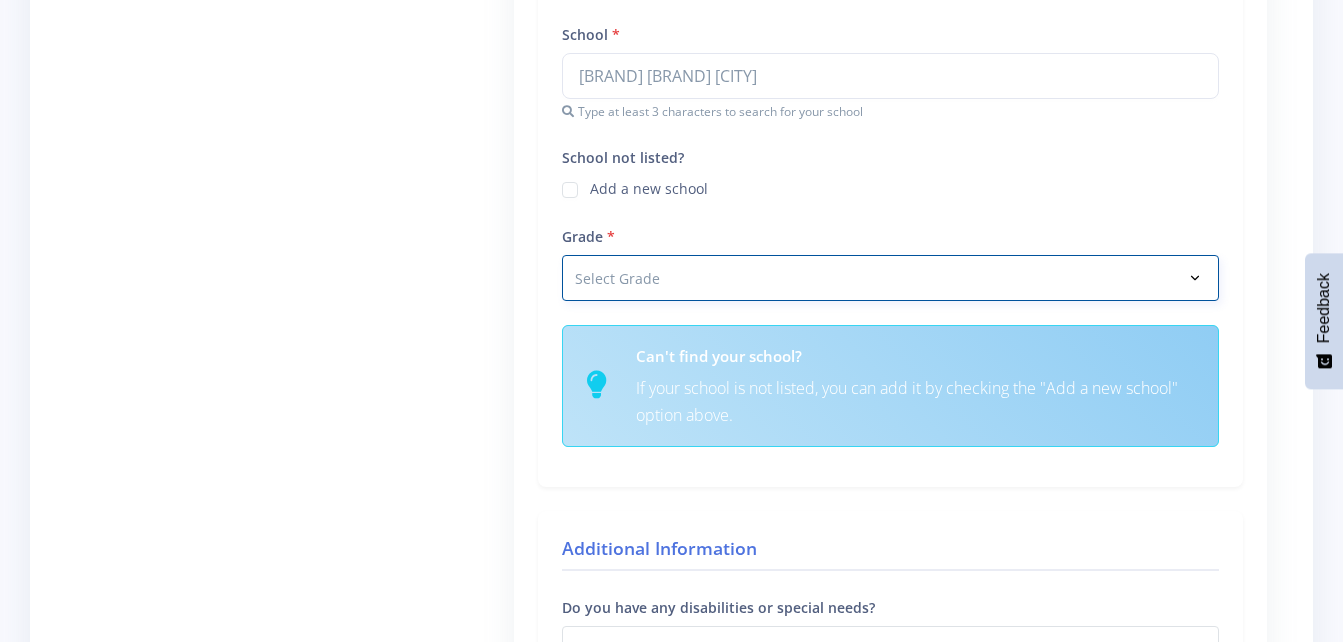 click on "Select Grade
Grade 4
Grade 5
Grade 6
Grade 7" at bounding box center [890, 278] 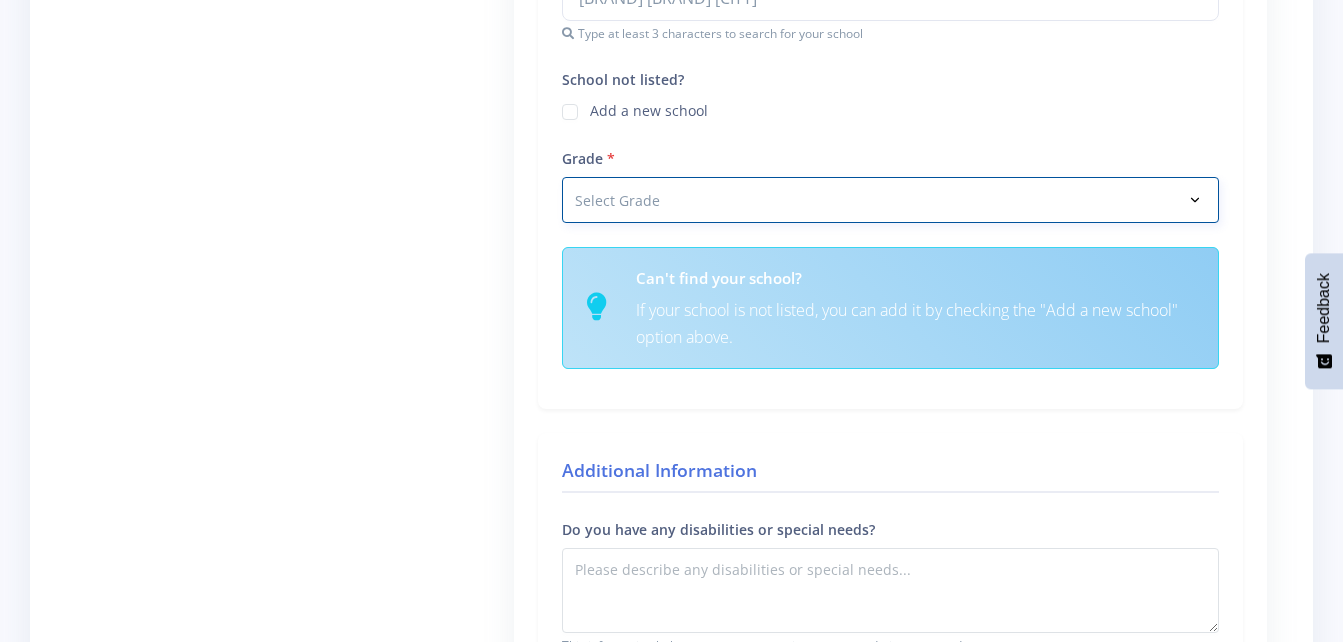 select on "Grade 10" 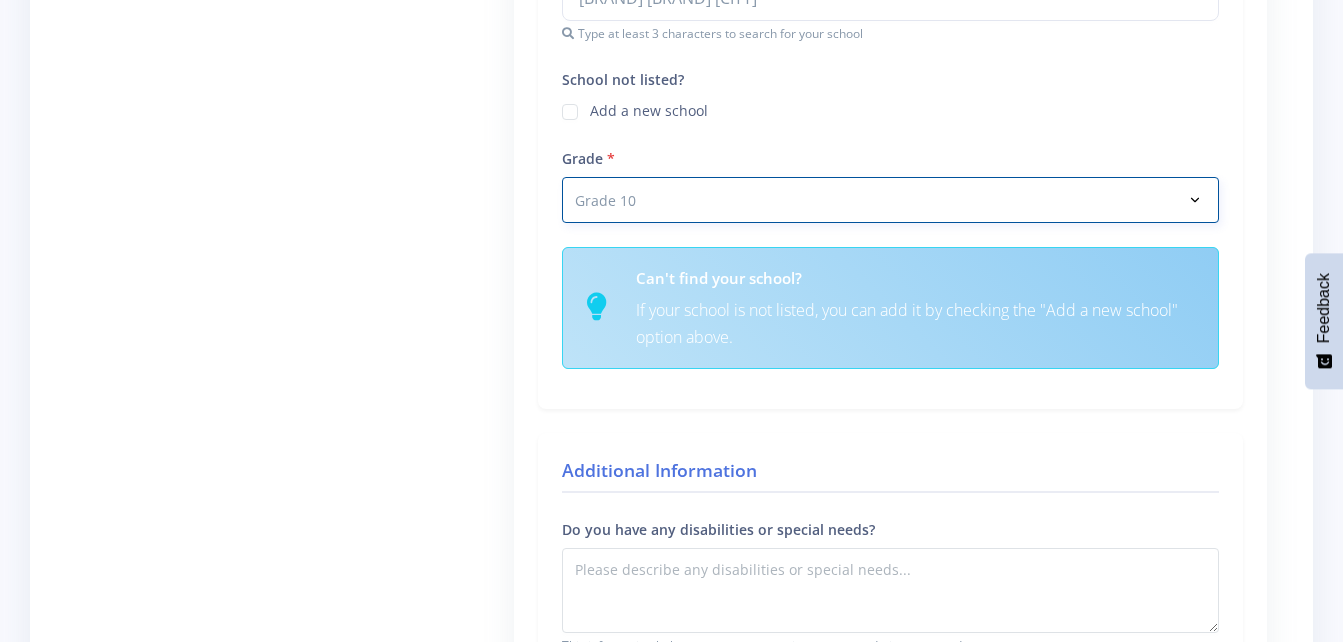 click on "Select Grade
Grade 4
Grade 5
Grade 6
Grade 7" at bounding box center [890, 200] 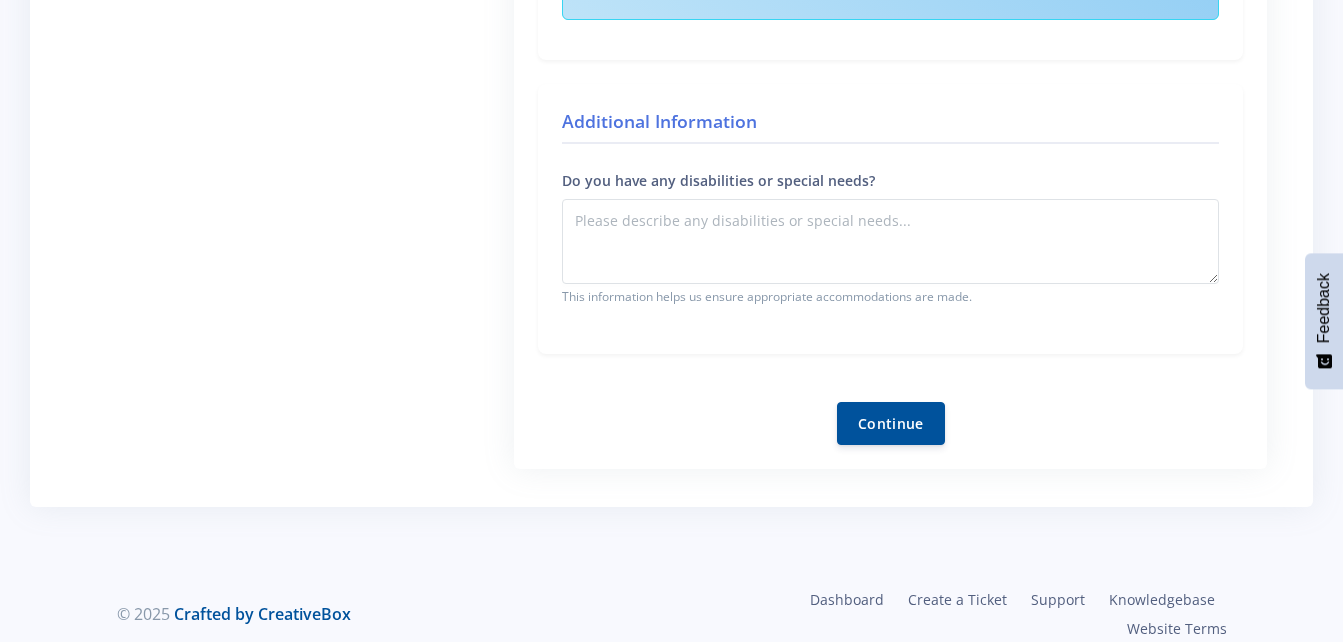 scroll, scrollTop: 1115, scrollLeft: 0, axis: vertical 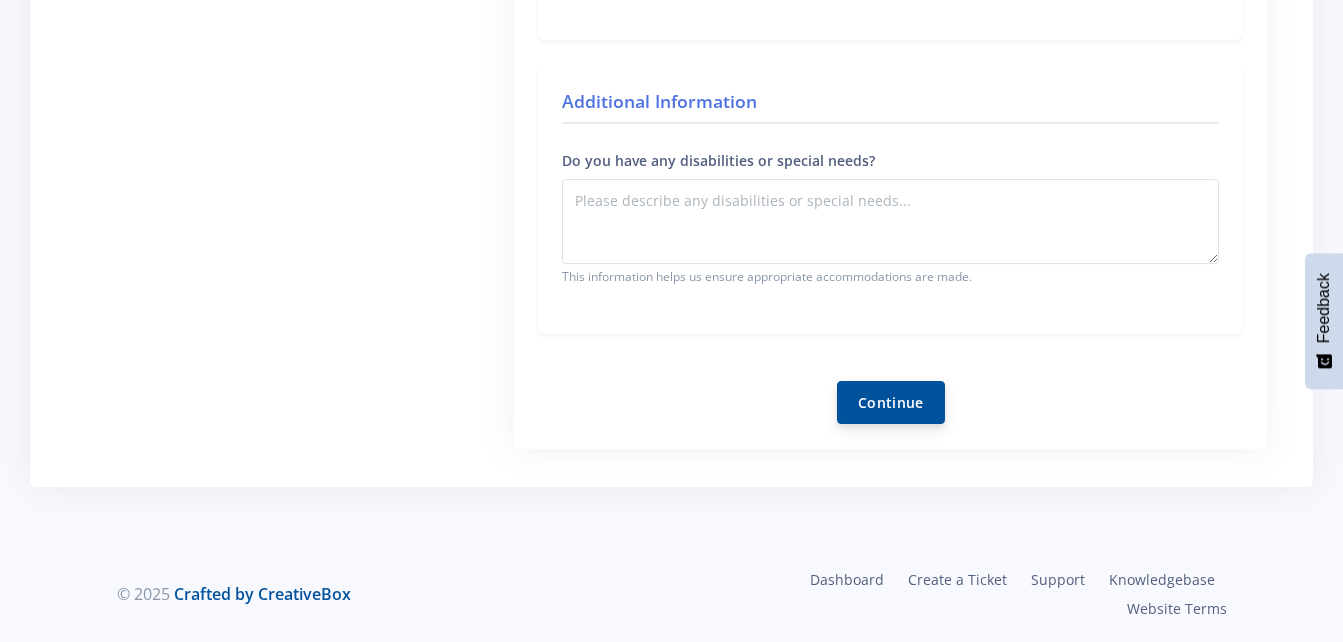 click on "Continue" at bounding box center [891, 402] 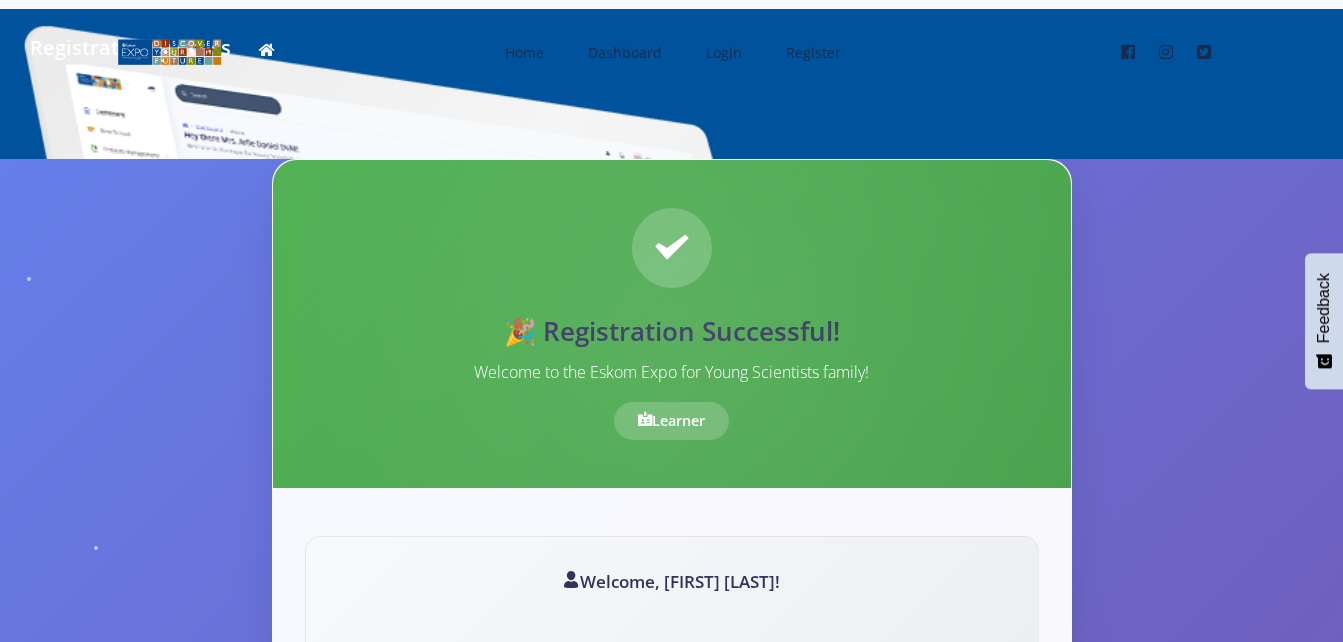 scroll, scrollTop: 0, scrollLeft: 0, axis: both 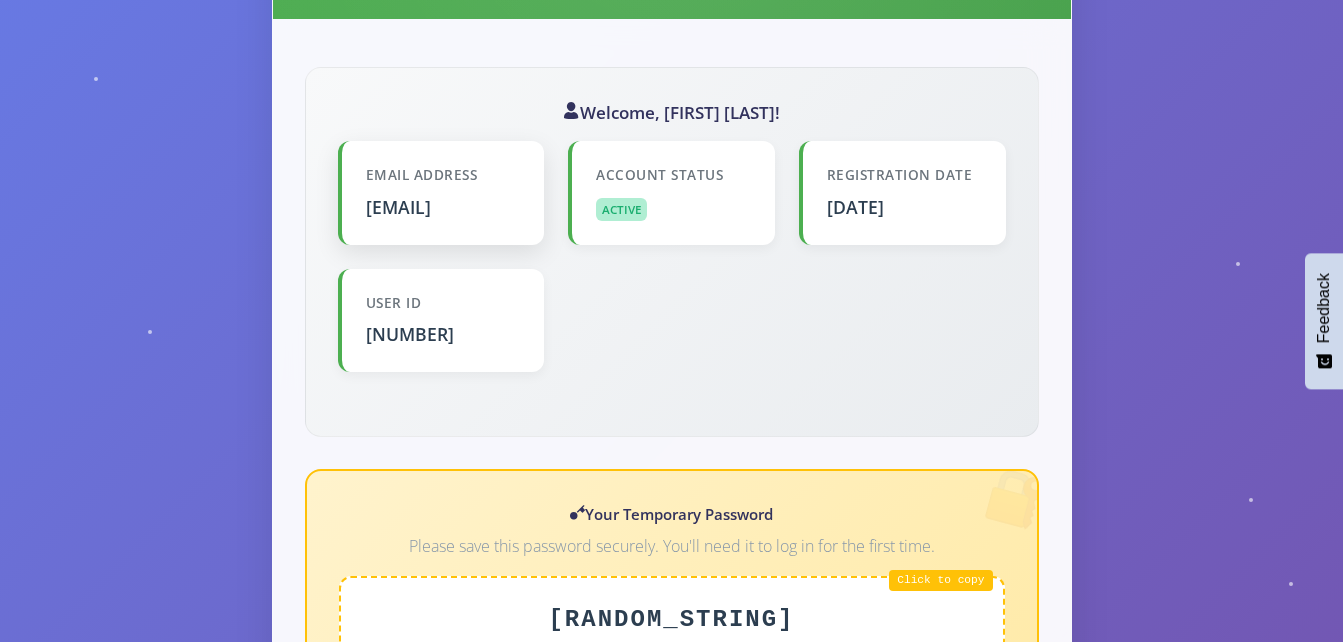 click on "[EMAIL]" at bounding box center [443, 207] 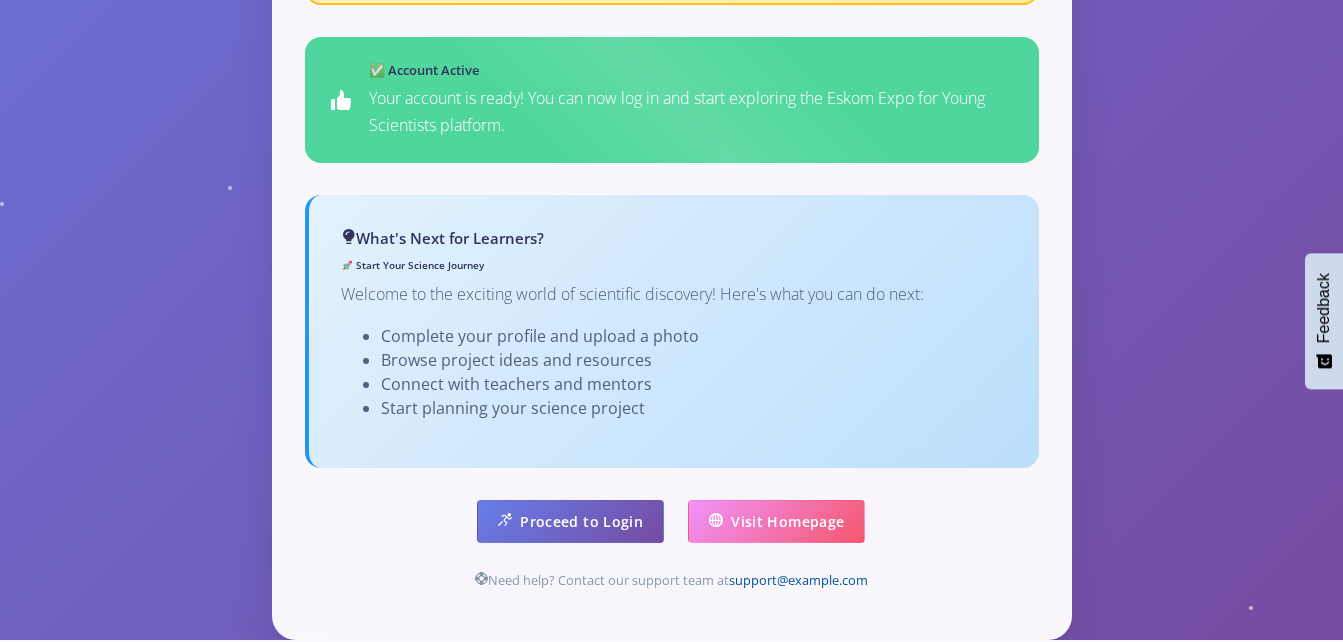 scroll, scrollTop: 1325, scrollLeft: 0, axis: vertical 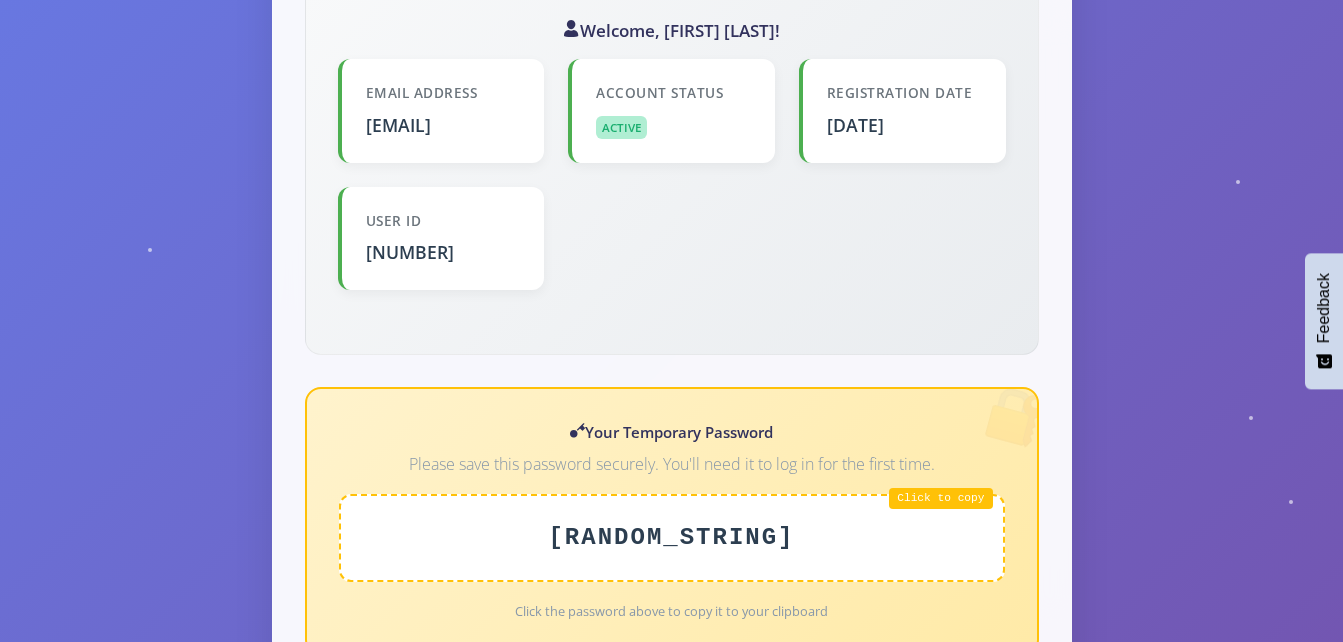 click on "ybDimGray45" at bounding box center [672, 538] 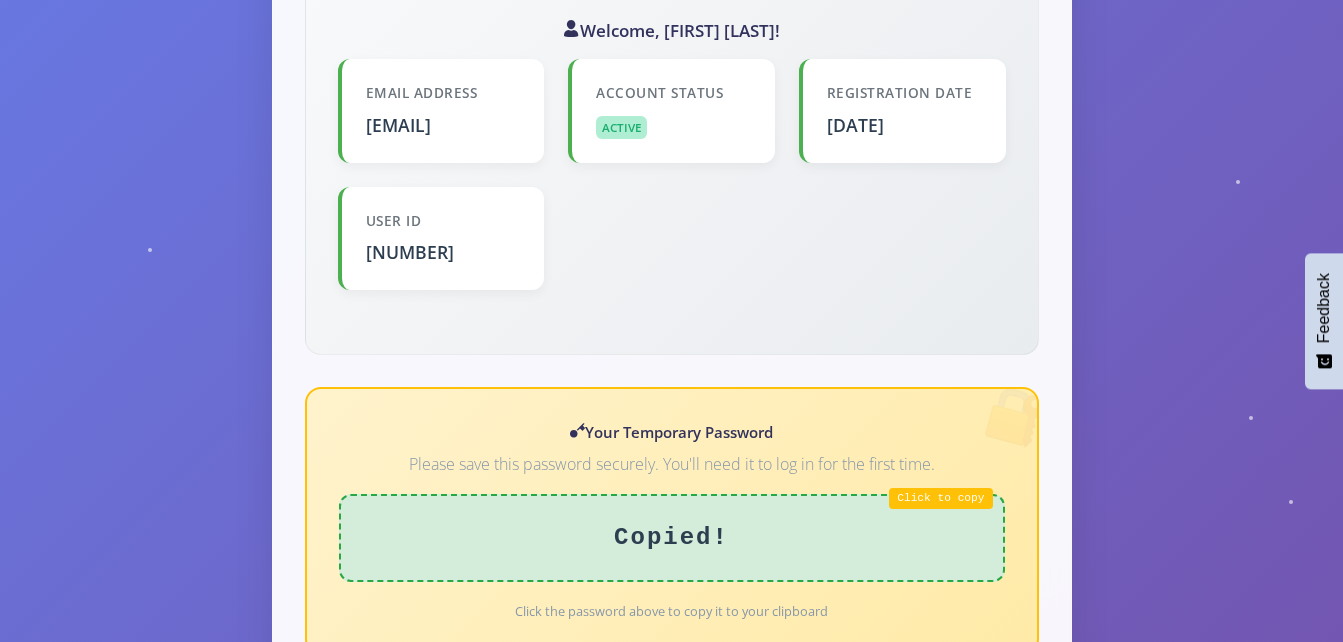 click on "Copied!" at bounding box center [672, 538] 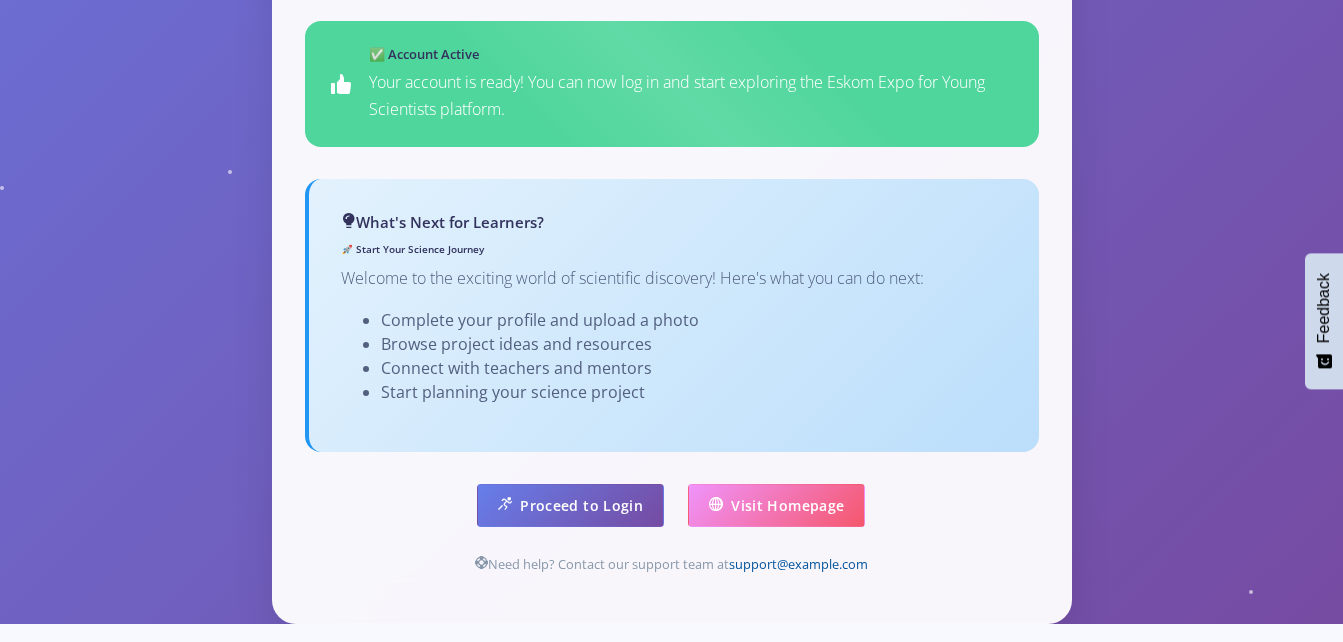 scroll, scrollTop: 1298, scrollLeft: 0, axis: vertical 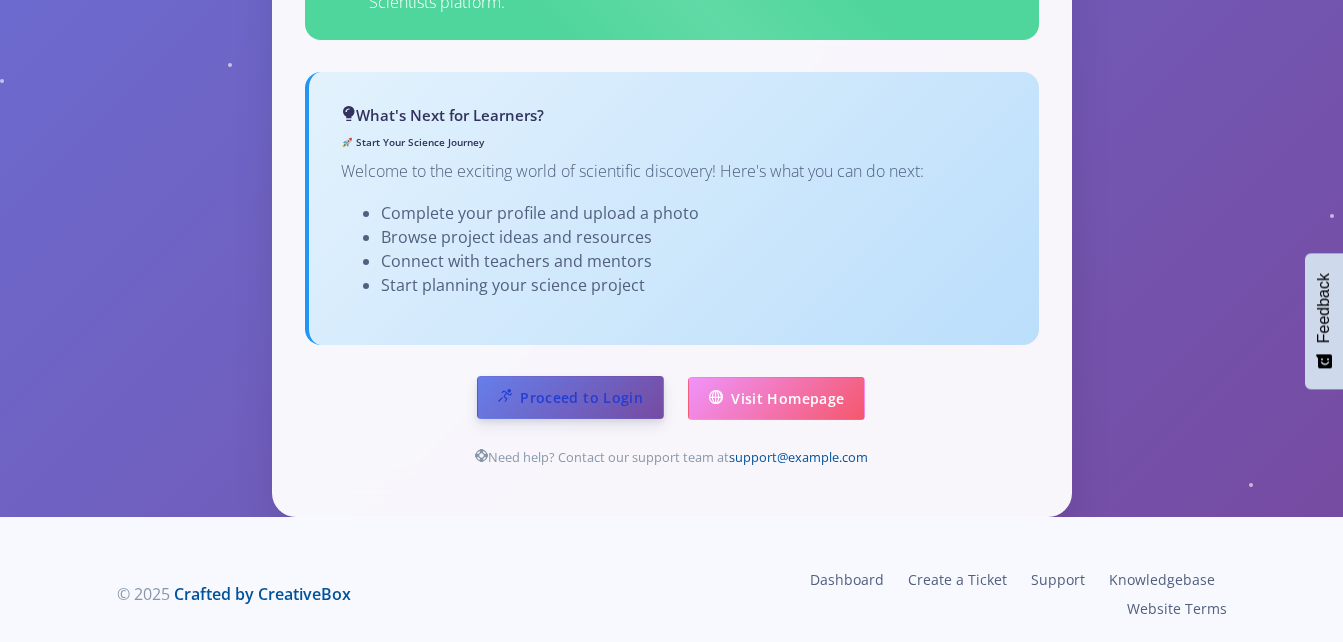 click on "Proceed to Login" at bounding box center (570, 397) 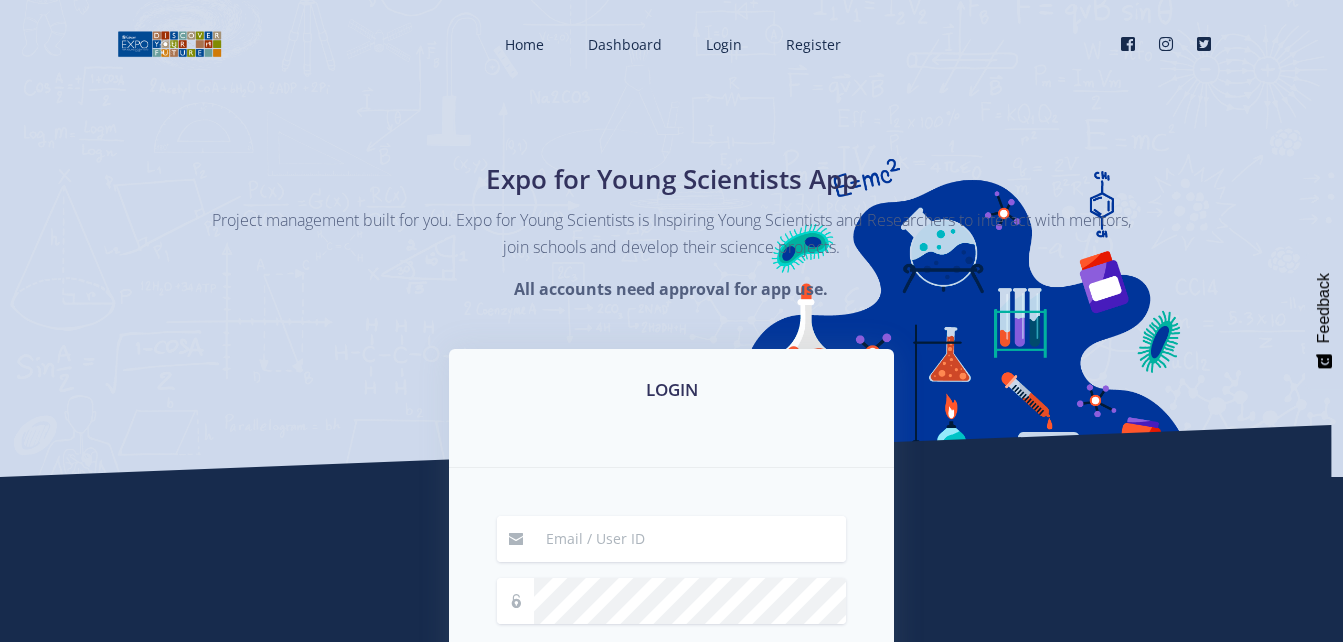 scroll, scrollTop: 0, scrollLeft: 0, axis: both 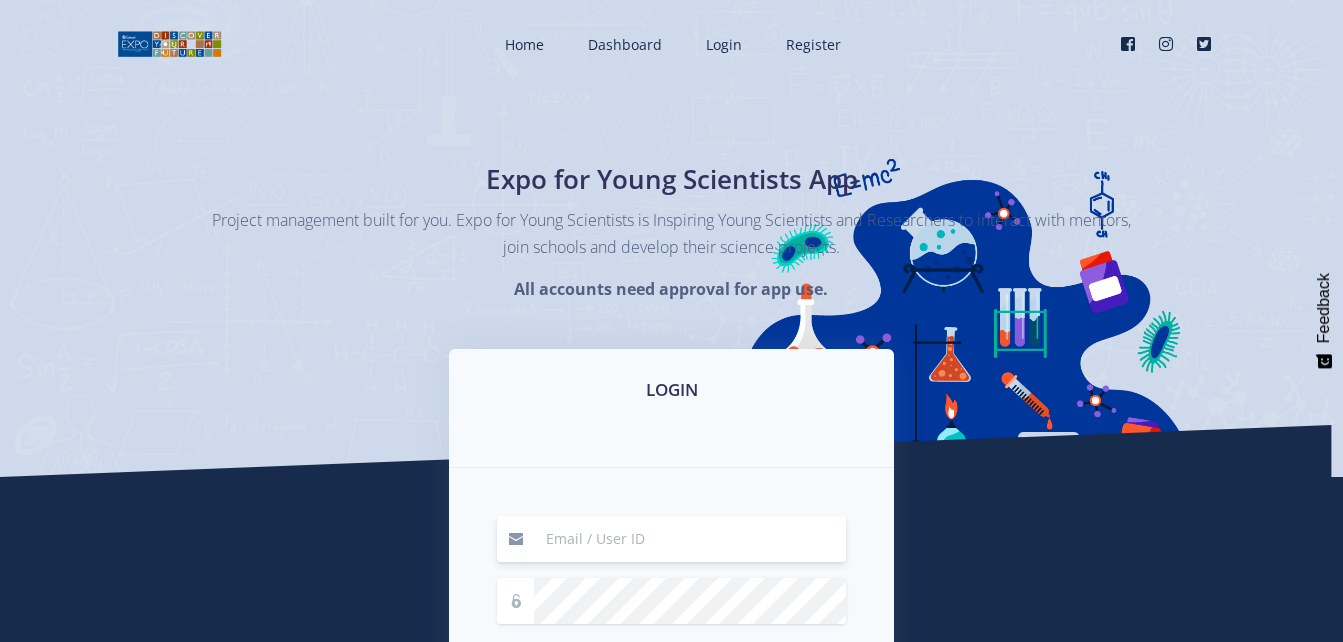 click at bounding box center [690, 539] 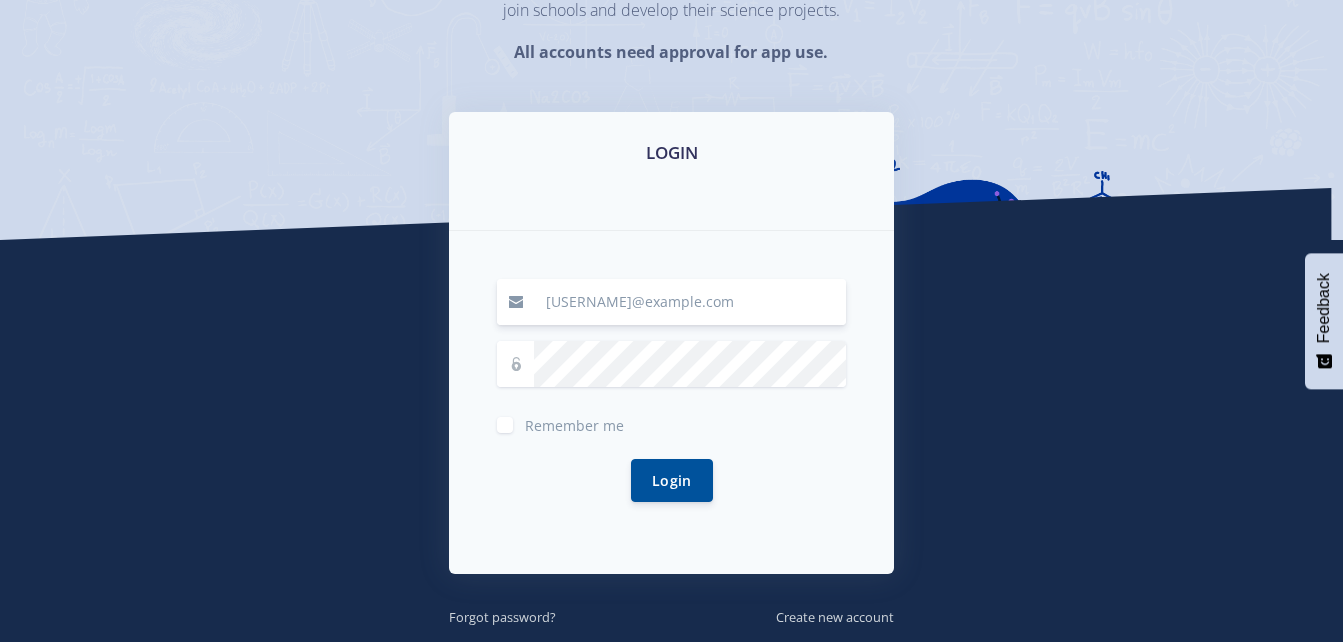scroll, scrollTop: 240, scrollLeft: 0, axis: vertical 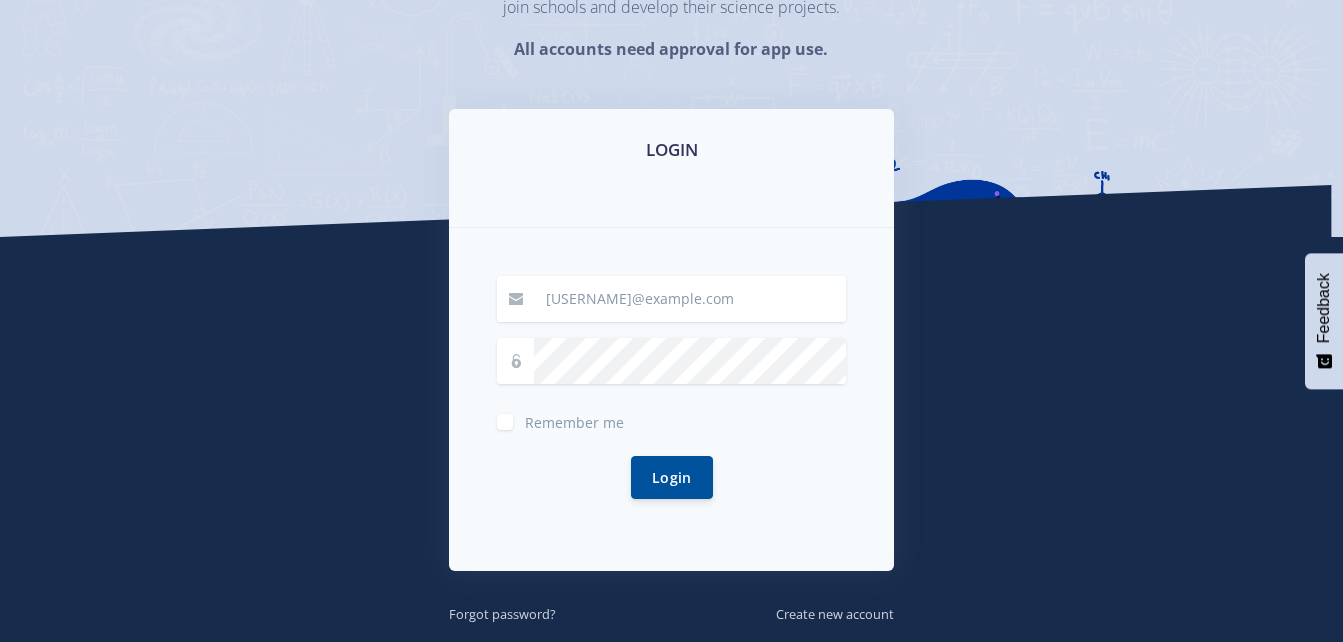 click on "Login" at bounding box center (671, 477) 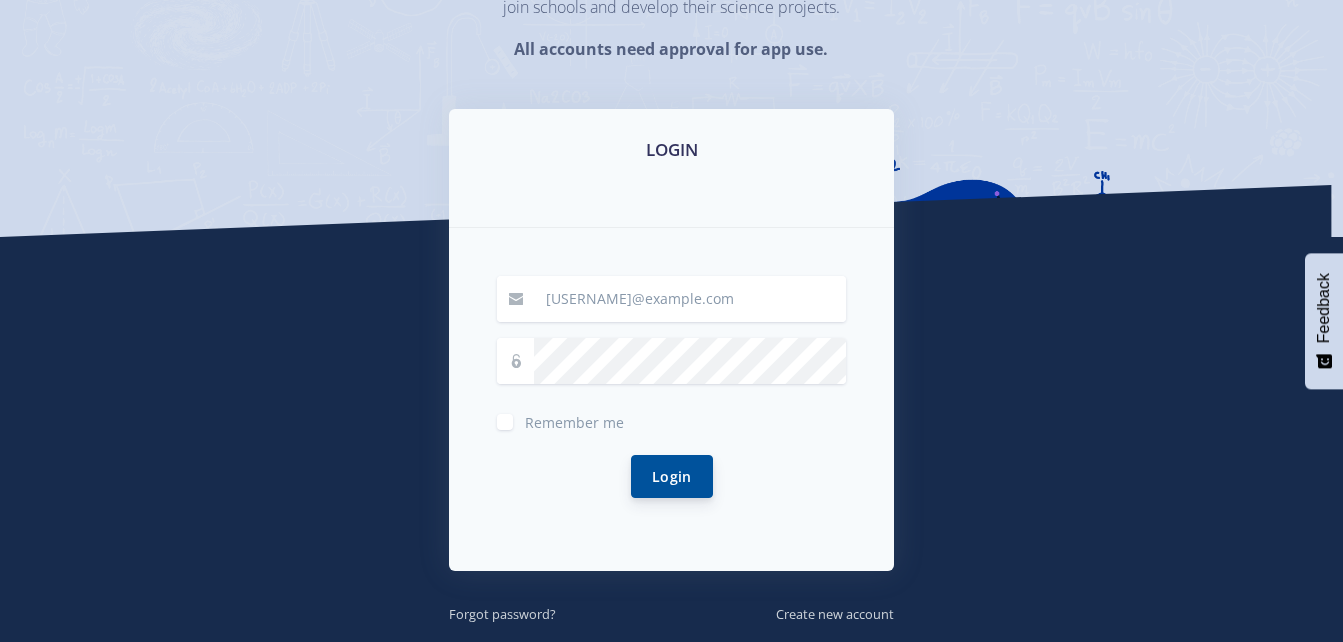 click on "Login" at bounding box center [672, 476] 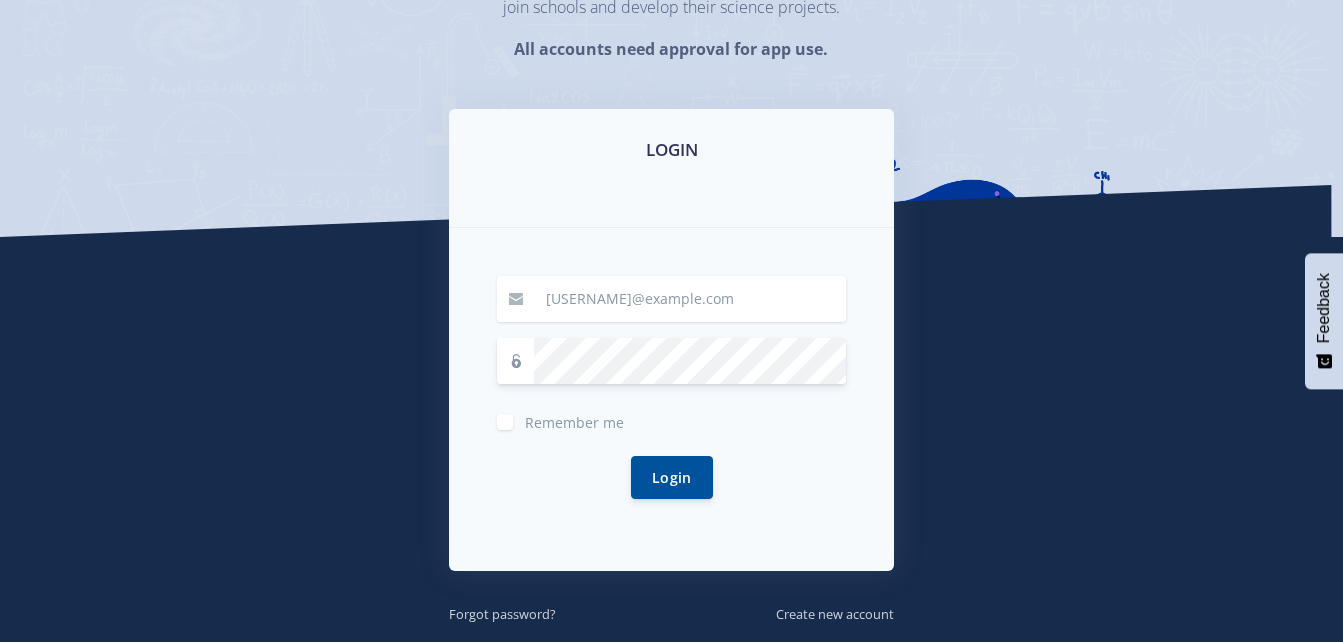 click on "Login" at bounding box center [672, 477] 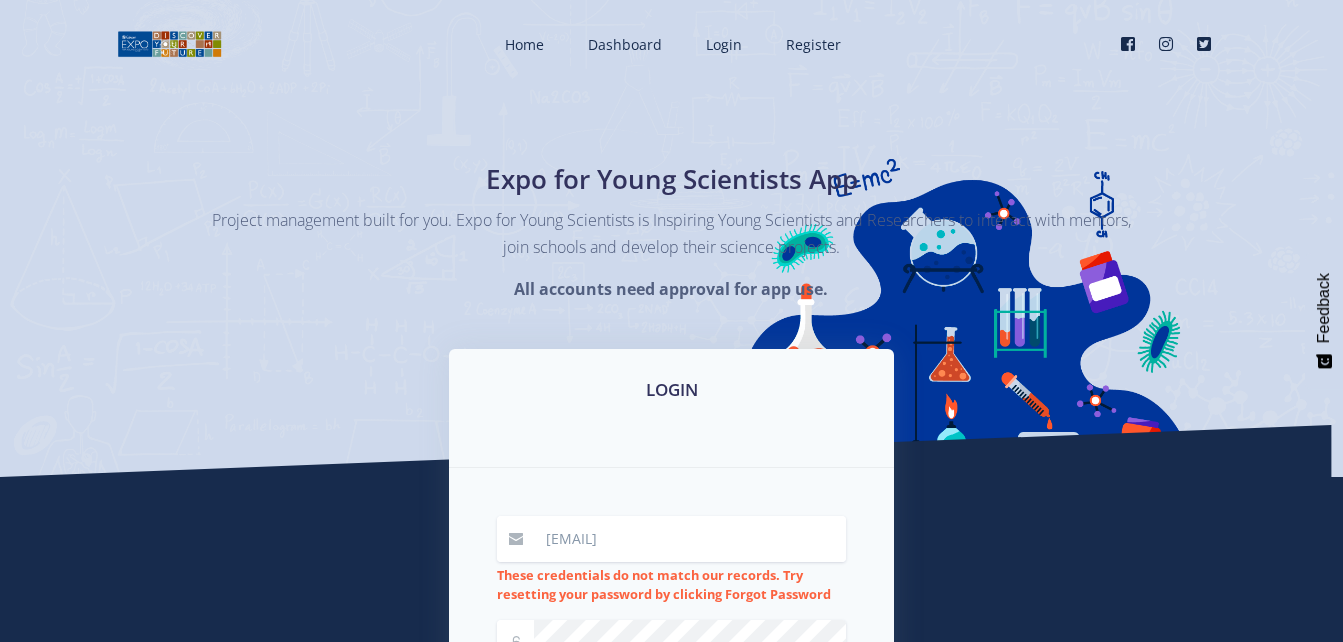 scroll, scrollTop: 0, scrollLeft: 0, axis: both 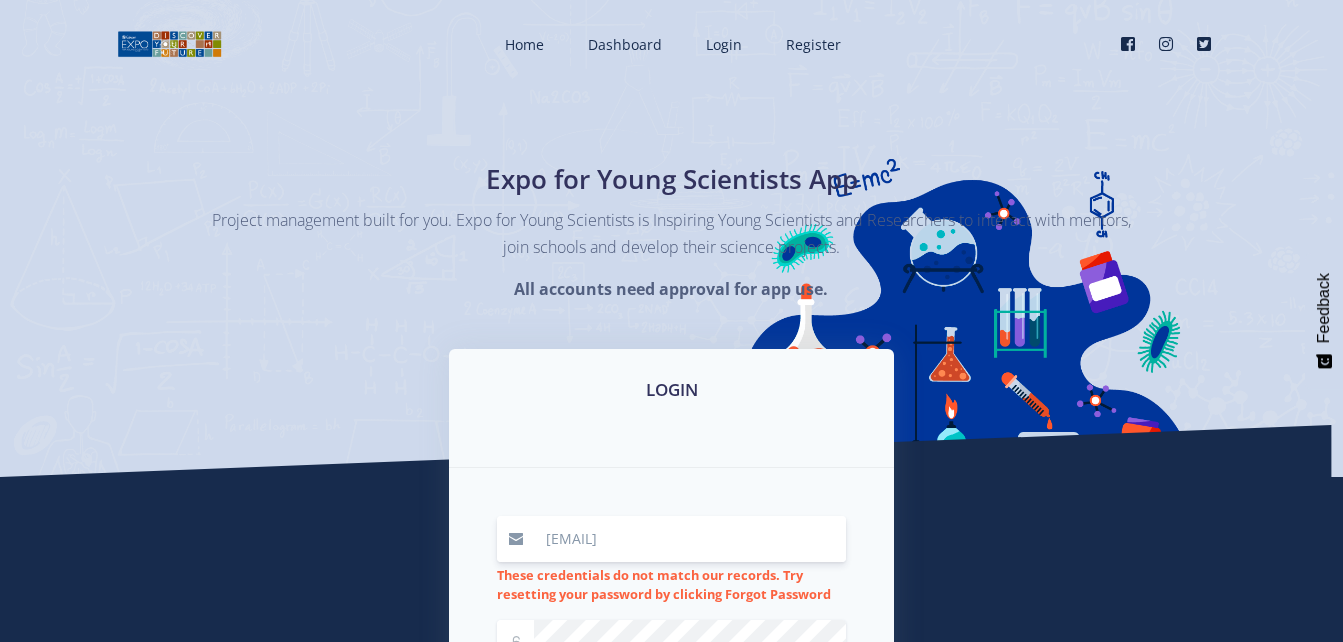 click on "[EMAIL]" at bounding box center (690, 539) 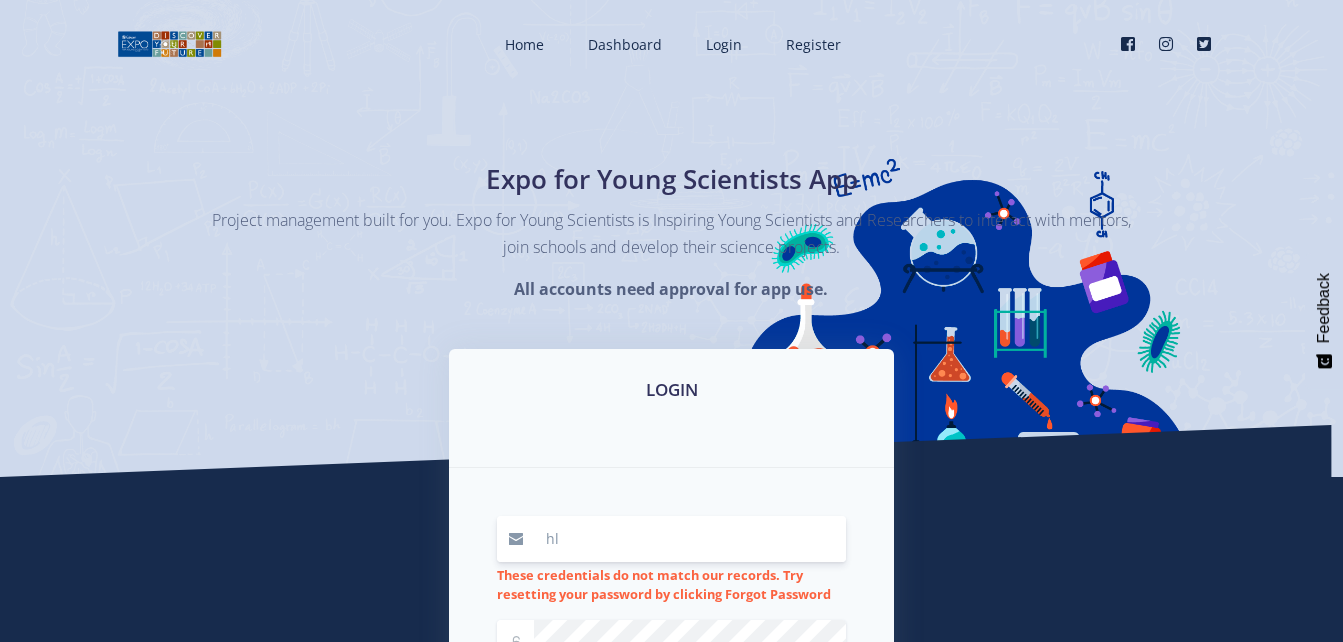 type on "h" 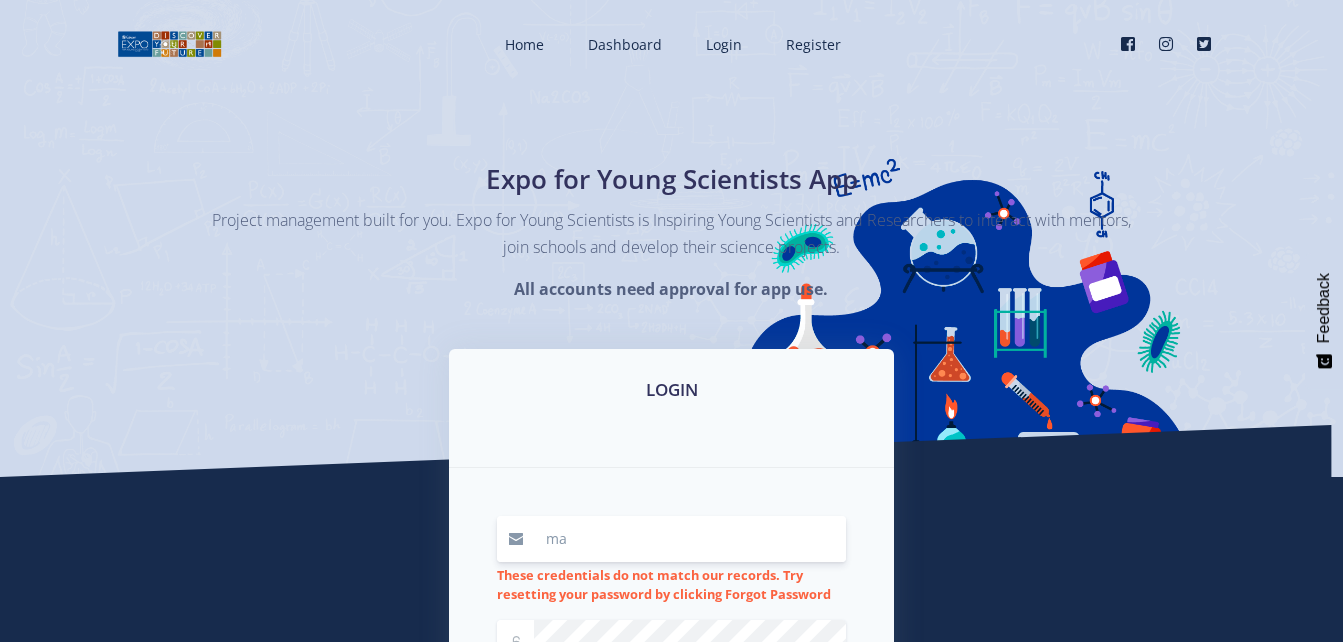 type on "[EMAIL]" 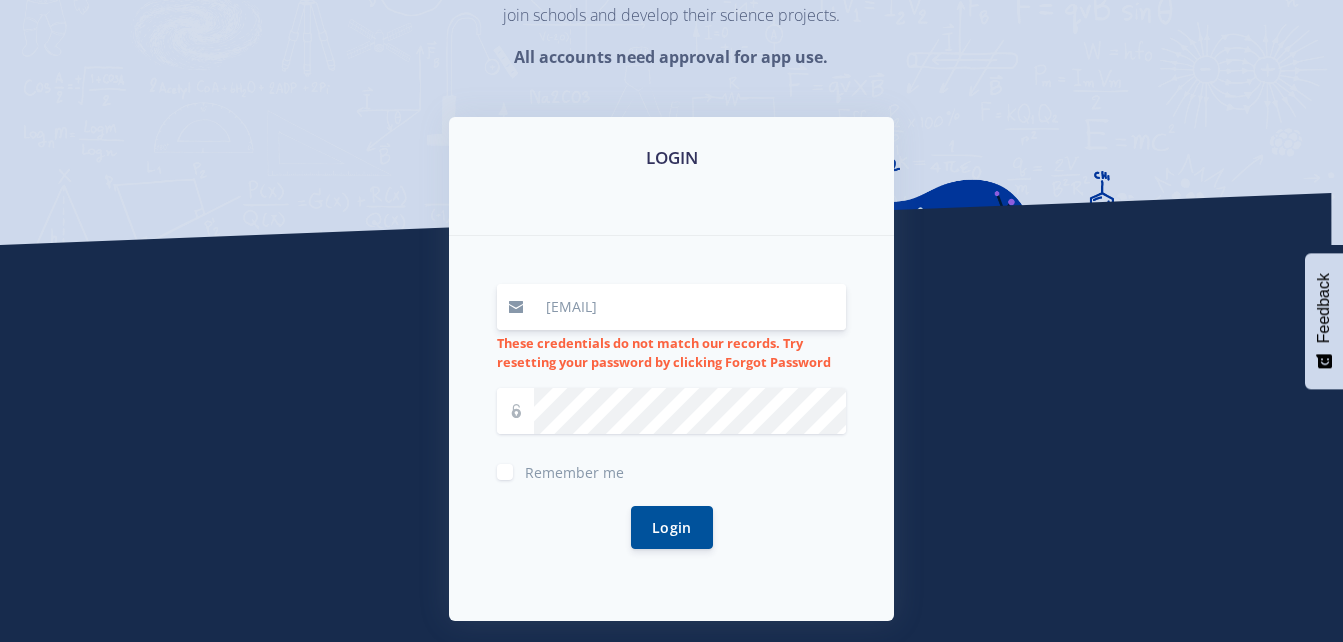 scroll, scrollTop: 240, scrollLeft: 0, axis: vertical 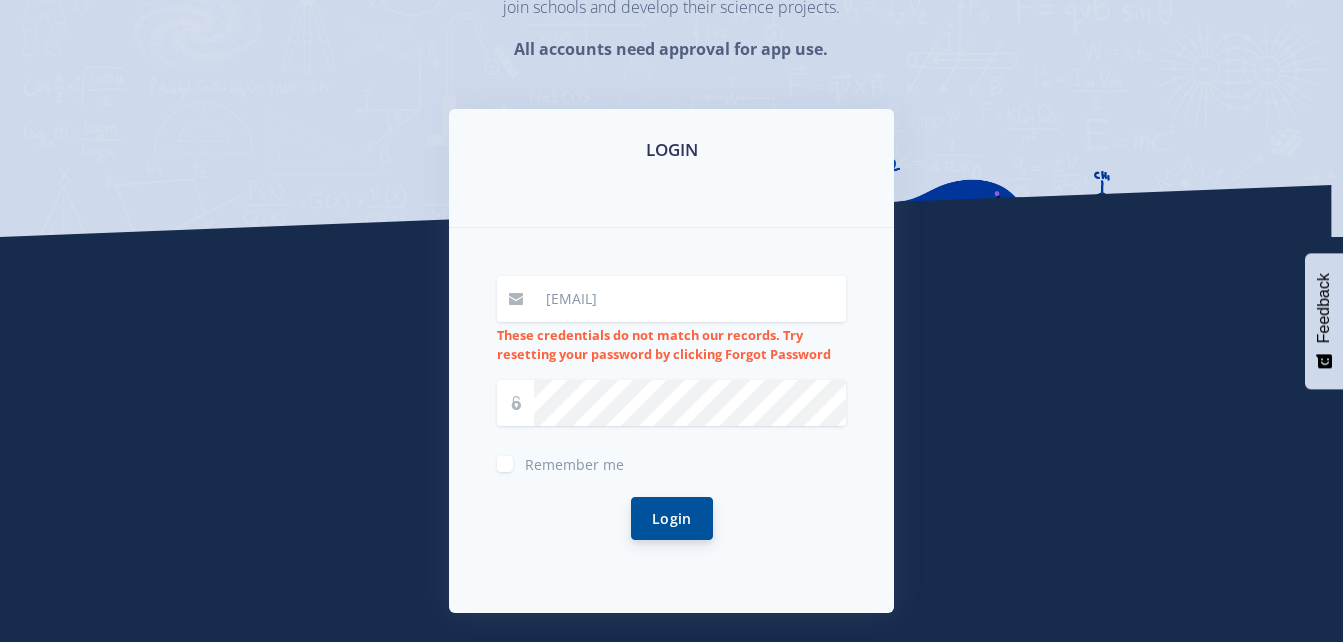 click on "Login" at bounding box center (672, 518) 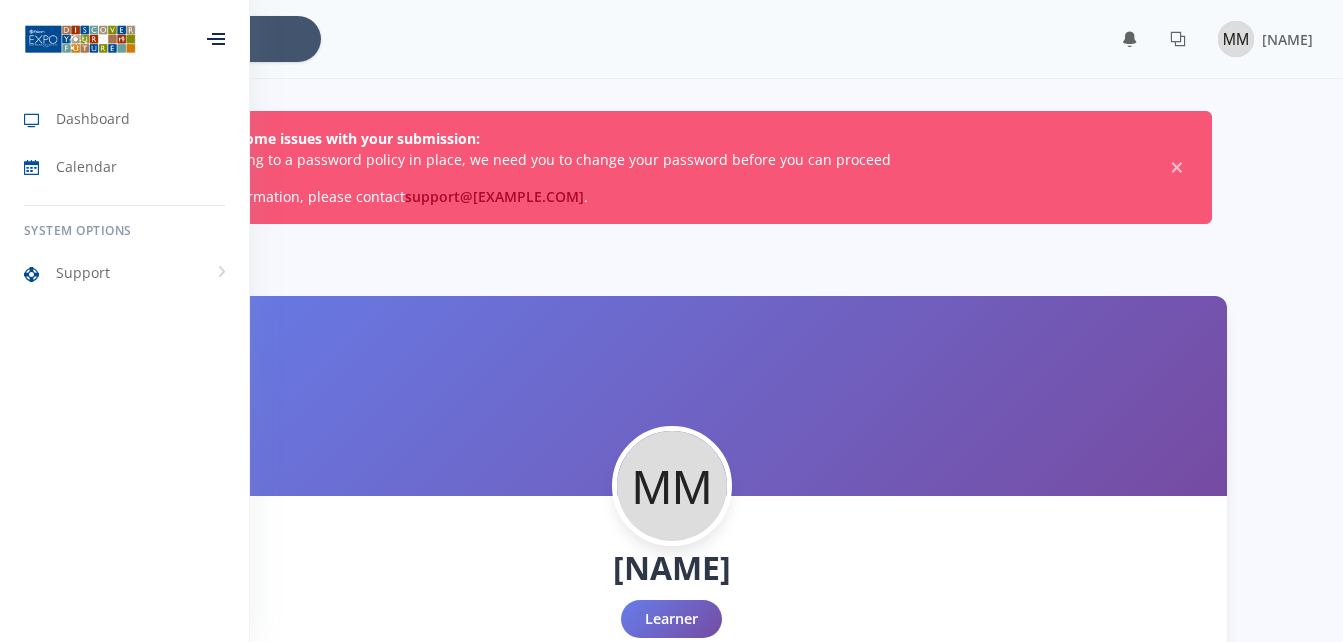 scroll, scrollTop: 0, scrollLeft: 0, axis: both 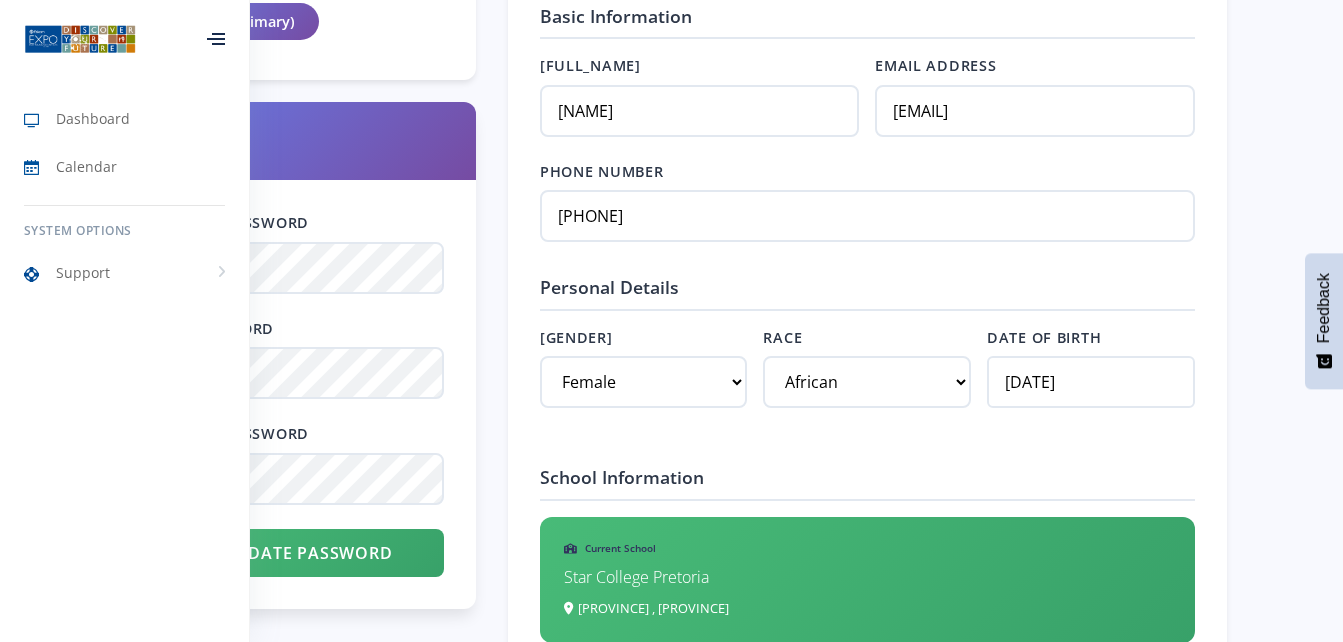 click on "Security" at bounding box center [296, 141] 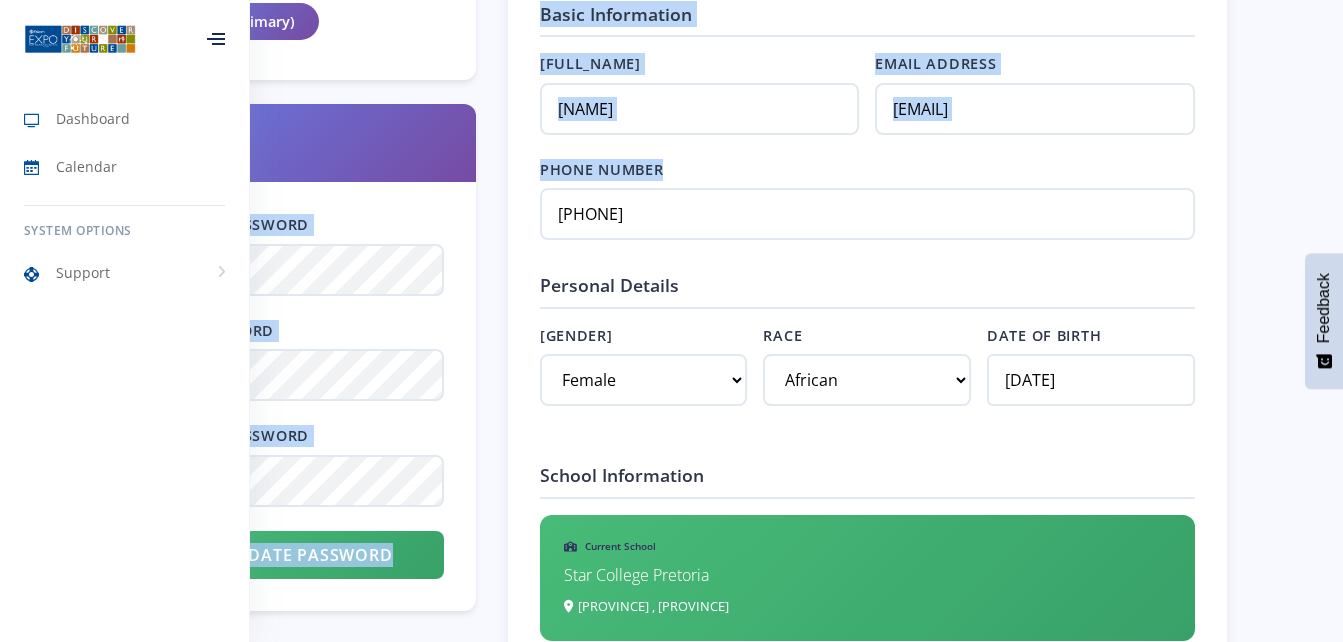 drag, startPoint x: 428, startPoint y: 158, endPoint x: 850, endPoint y: 329, distance: 455.32956 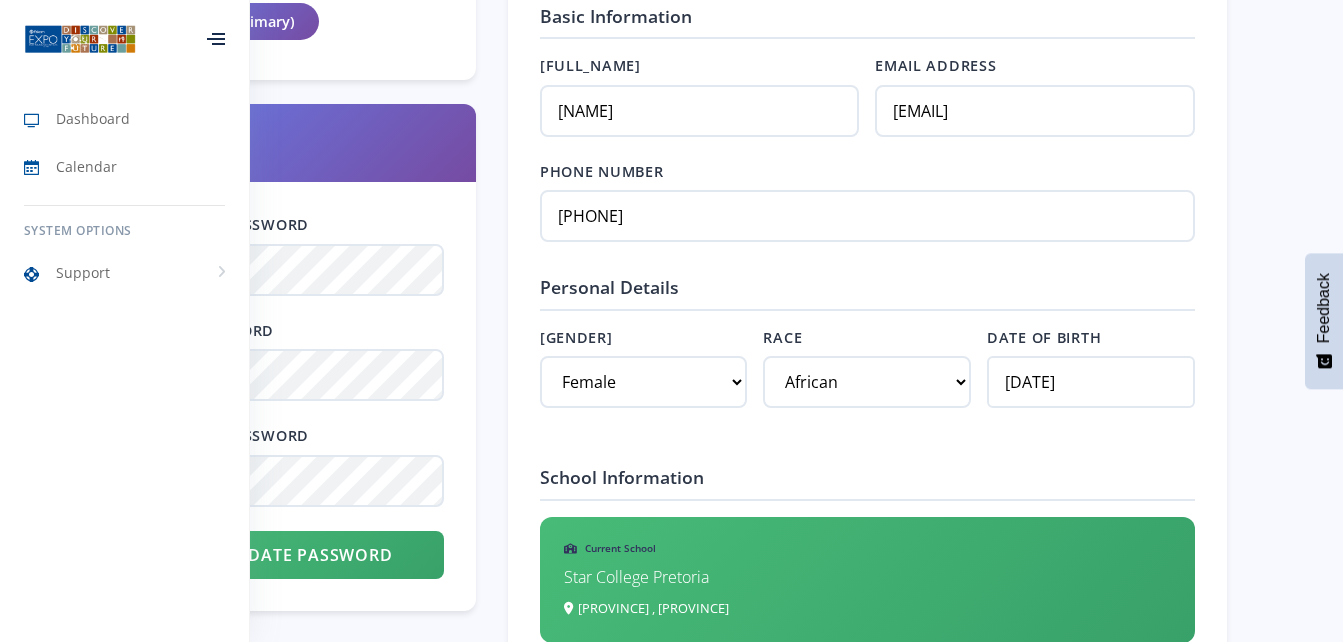 click on "Mahlogonolo Mathabathe
Learner
Northern Gauteng,
Gauteng
Star College Pretoria
0/0
Tasks
0 Male" at bounding box center (671, 797) 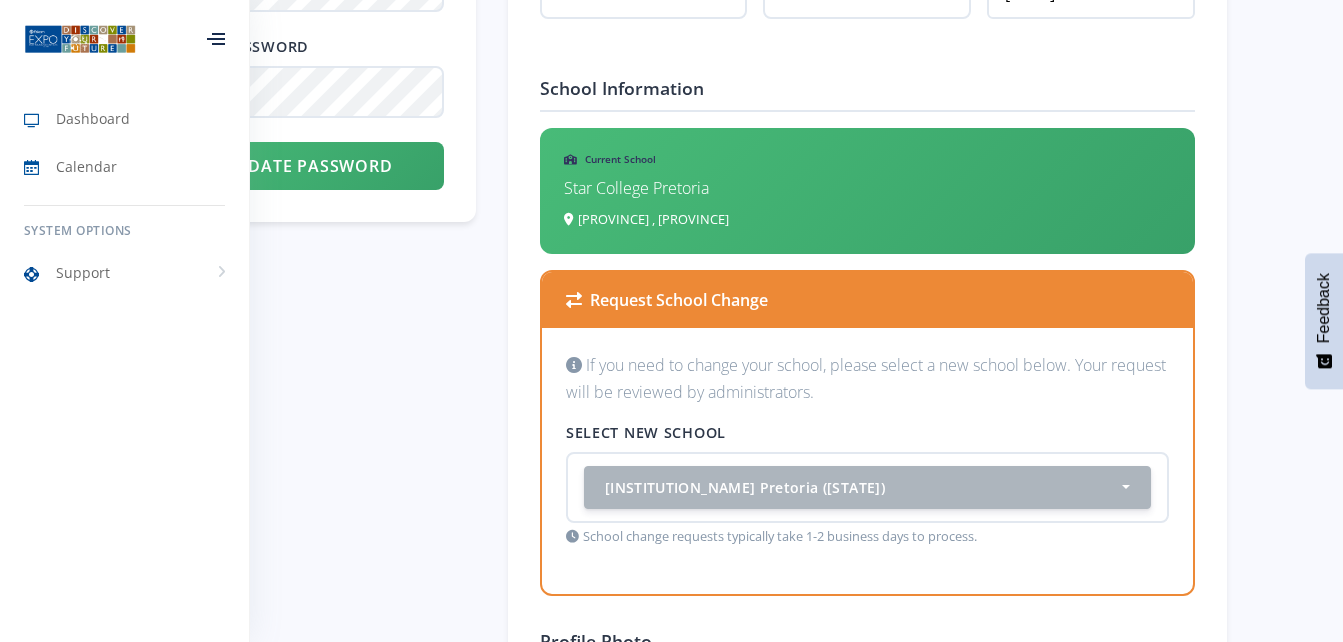 scroll, scrollTop: 1373, scrollLeft: 0, axis: vertical 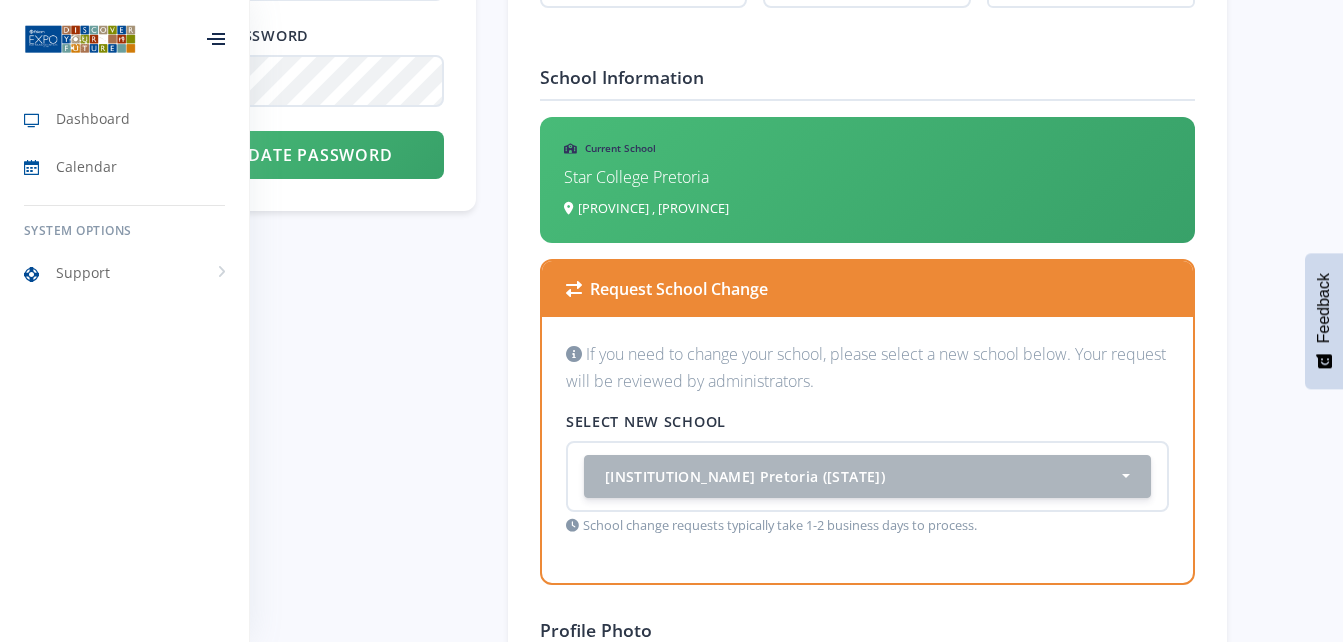 click on "Account Type
Learner (Primary)
Security
Current Password
New Password
Confirm Password" at bounding box center (296, 683) 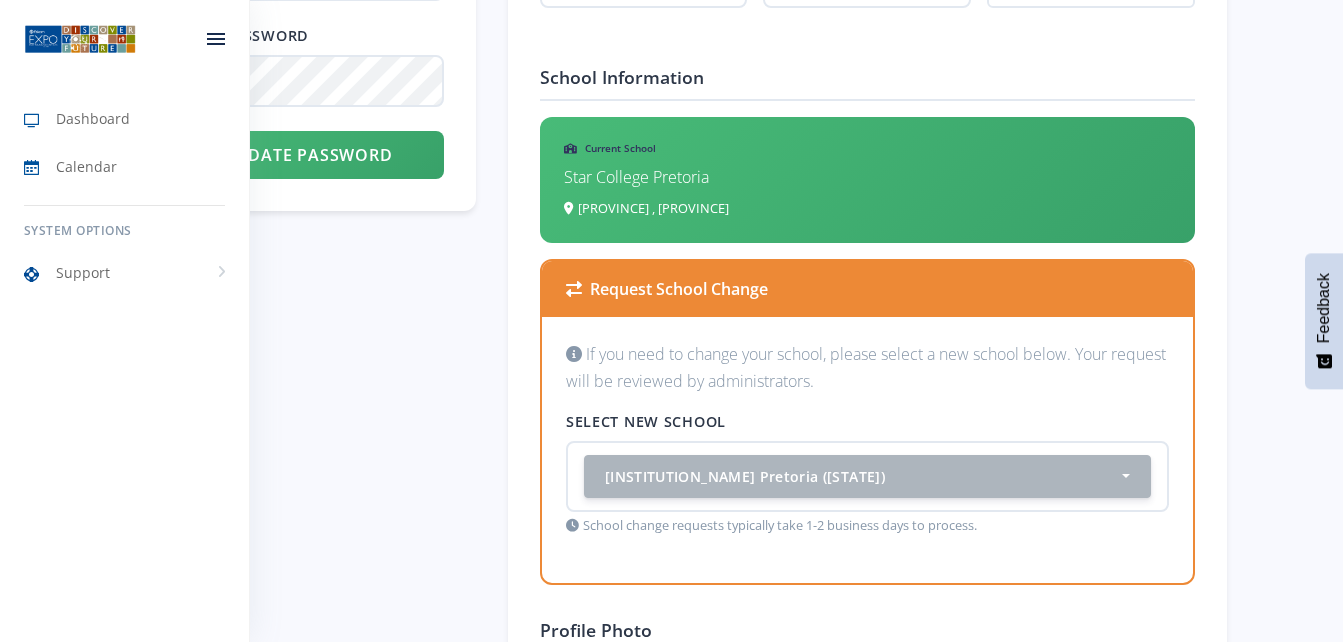 click at bounding box center (216, 39) 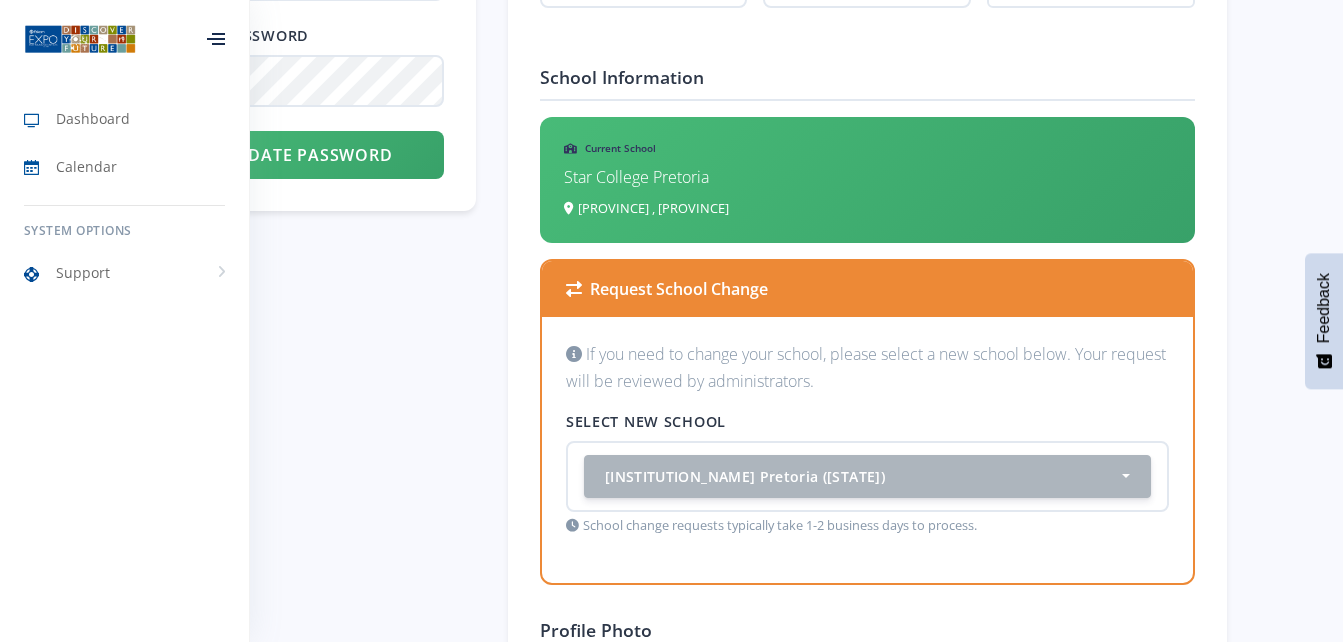 click at bounding box center [216, 39] 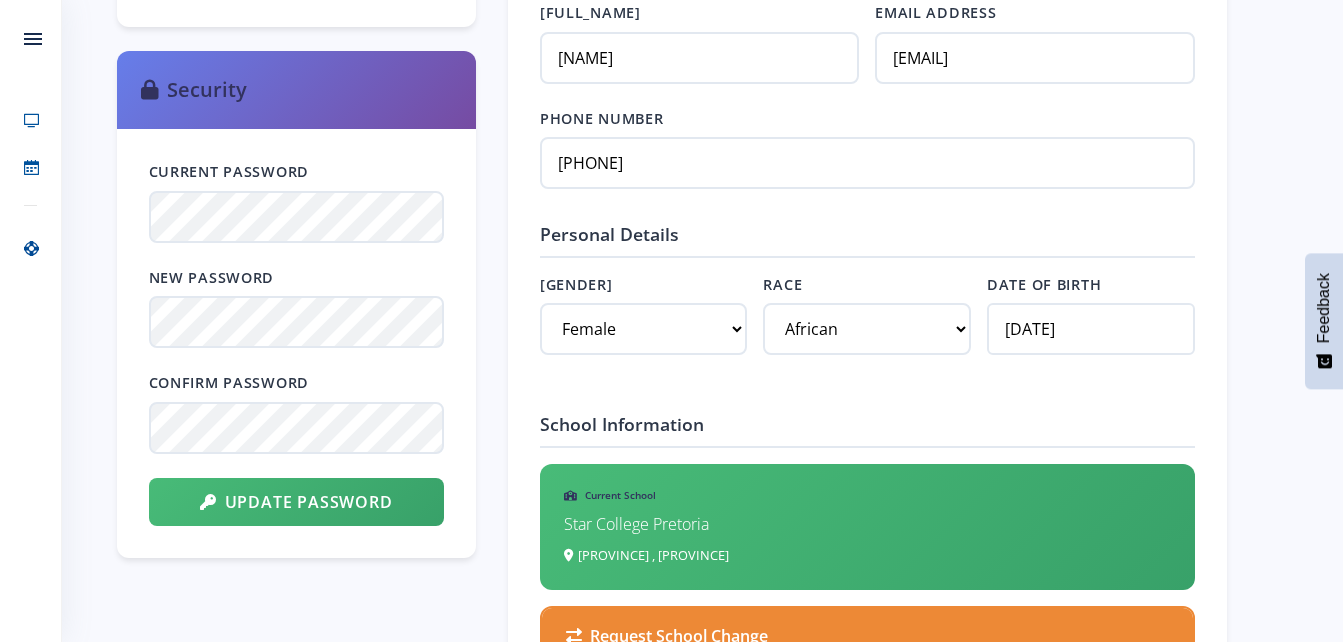 scroll, scrollTop: 987, scrollLeft: 0, axis: vertical 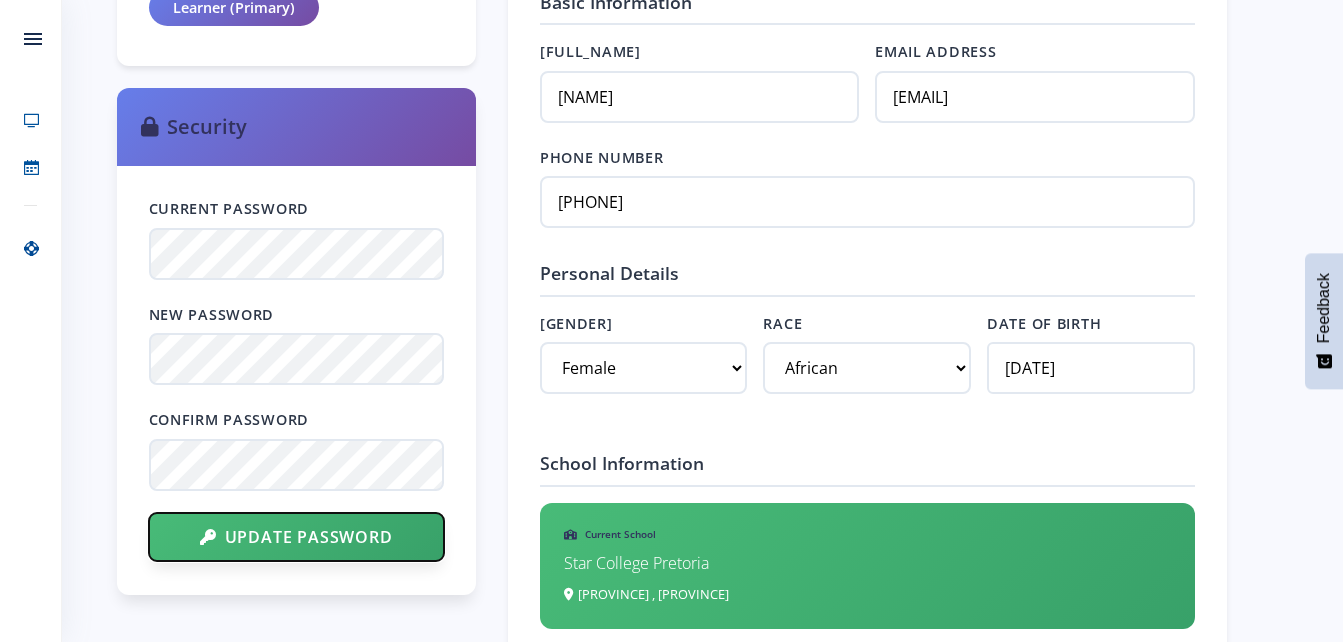 click on "Update Password" at bounding box center [296, 537] 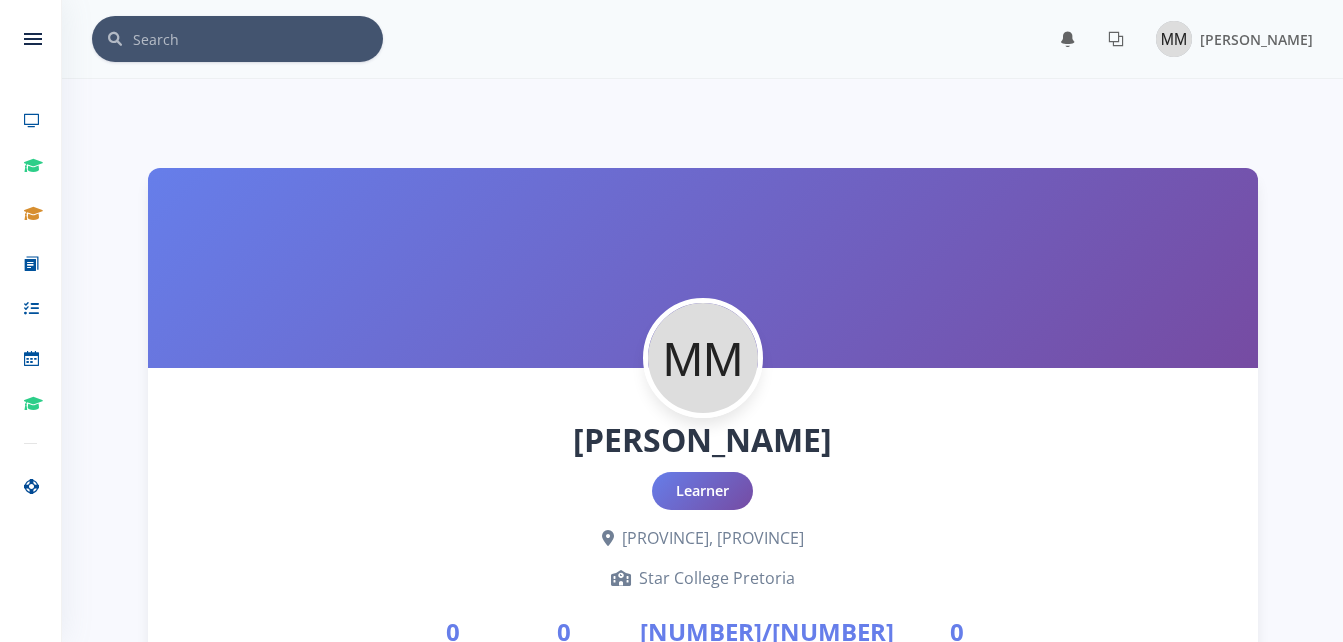 scroll, scrollTop: 0, scrollLeft: 0, axis: both 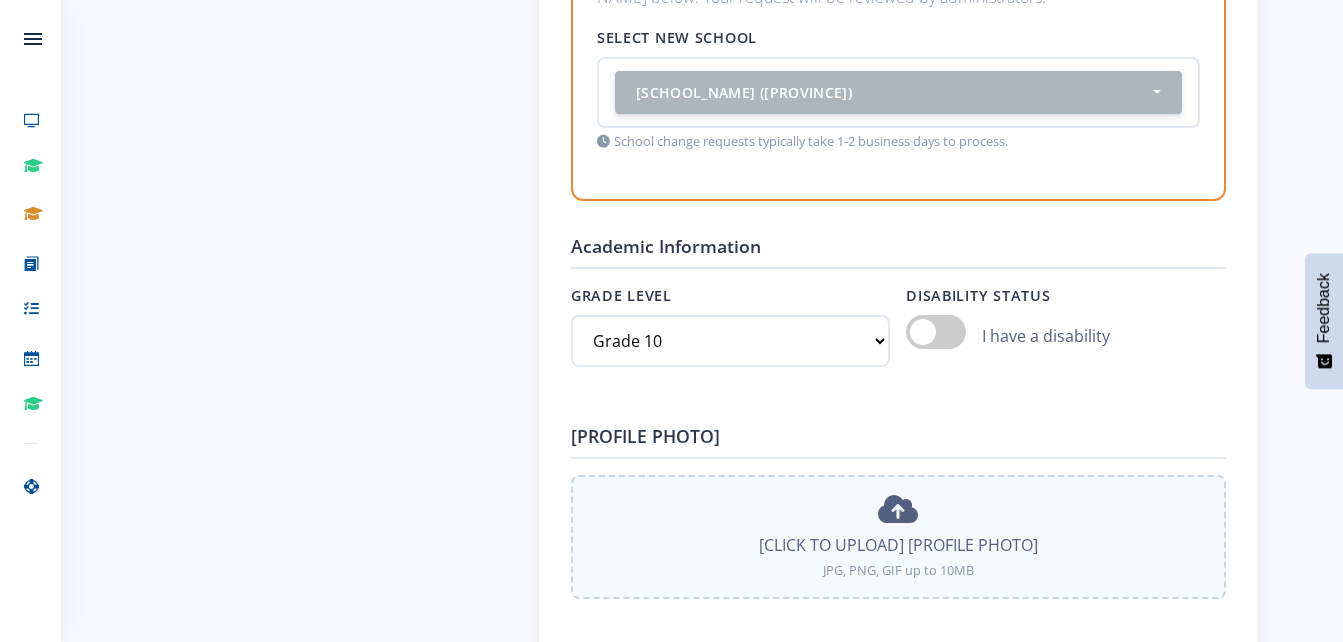 click on "Select New School" at bounding box center (898, 38) 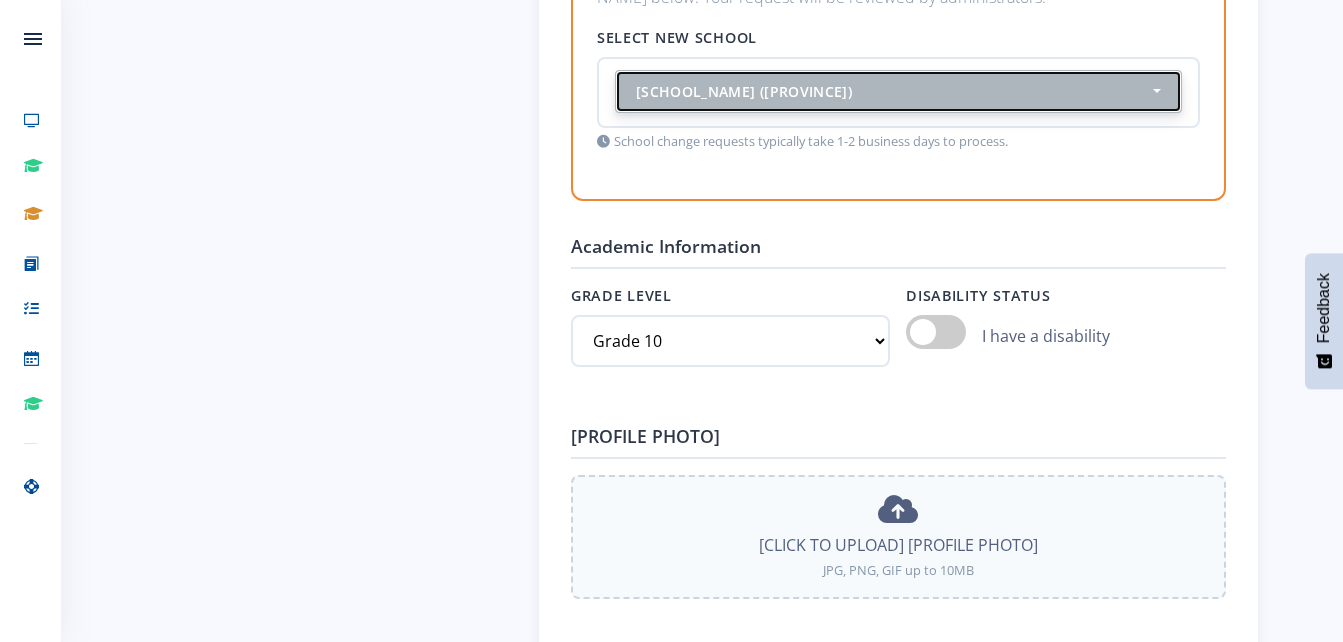 click on "[SCHOOL_NAME] ([PROVINCE])" at bounding box center [892, 91] 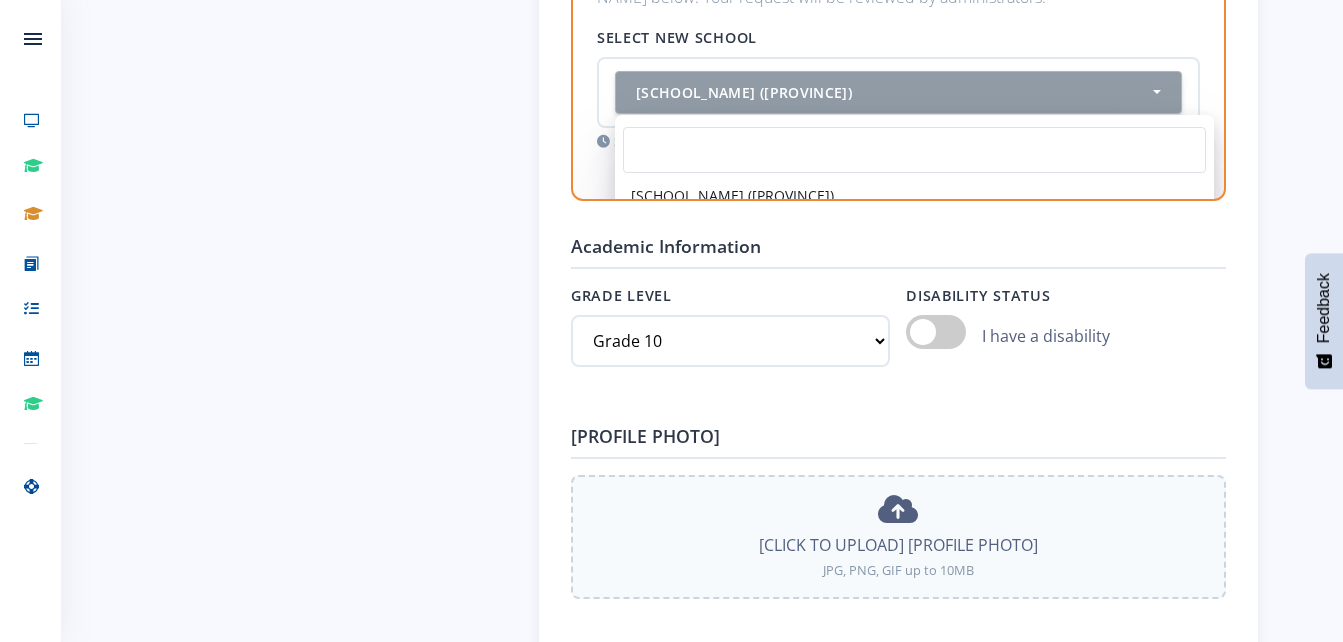 click on "[SCHOOL_NAME] ([PROVINCE])" at bounding box center (732, 195) 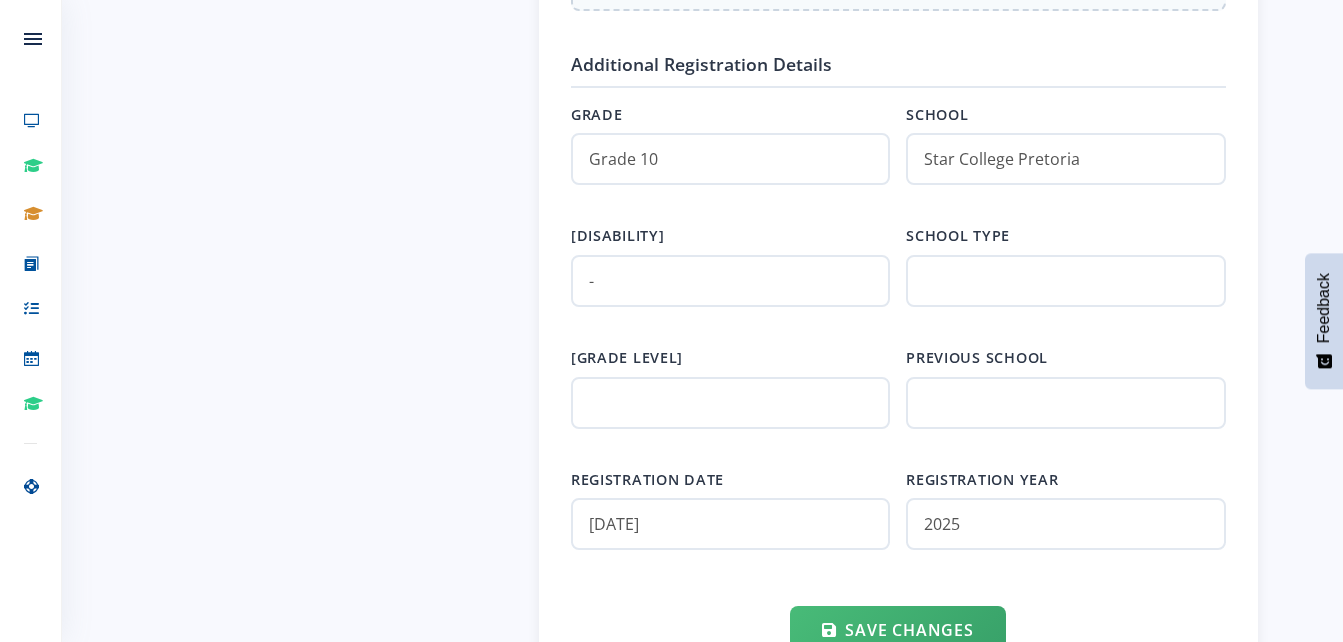 scroll, scrollTop: 2228, scrollLeft: 0, axis: vertical 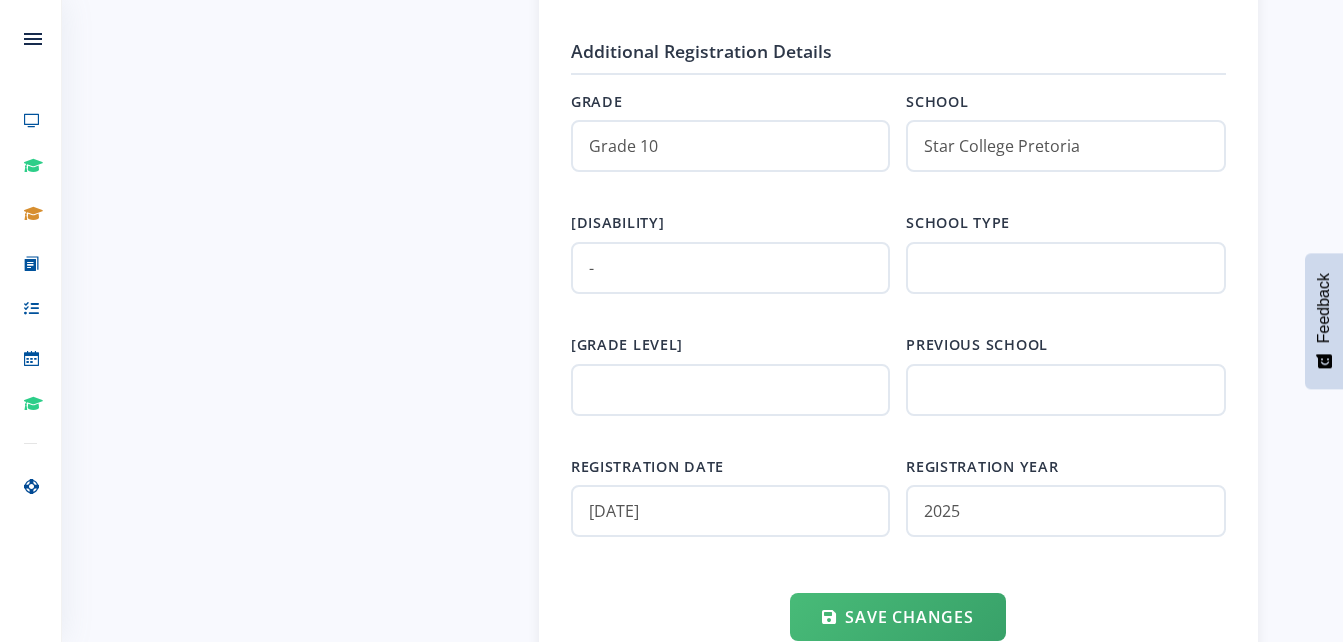click on "Basic Information
Full Name
[FIRST] [LAST]
Email Address
[EMAIL]
Phone Number
[PHONE]
Personal Details Gender" at bounding box center [898, -370] 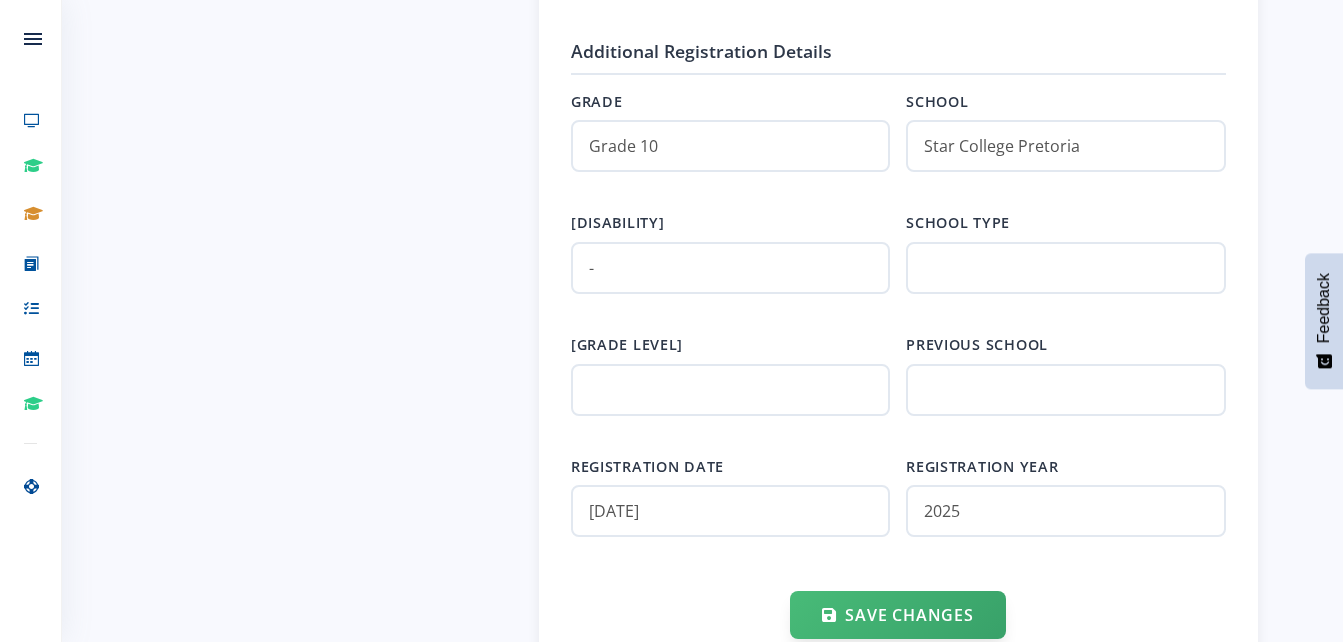 drag, startPoint x: 979, startPoint y: 236, endPoint x: 846, endPoint y: 616, distance: 402.60278 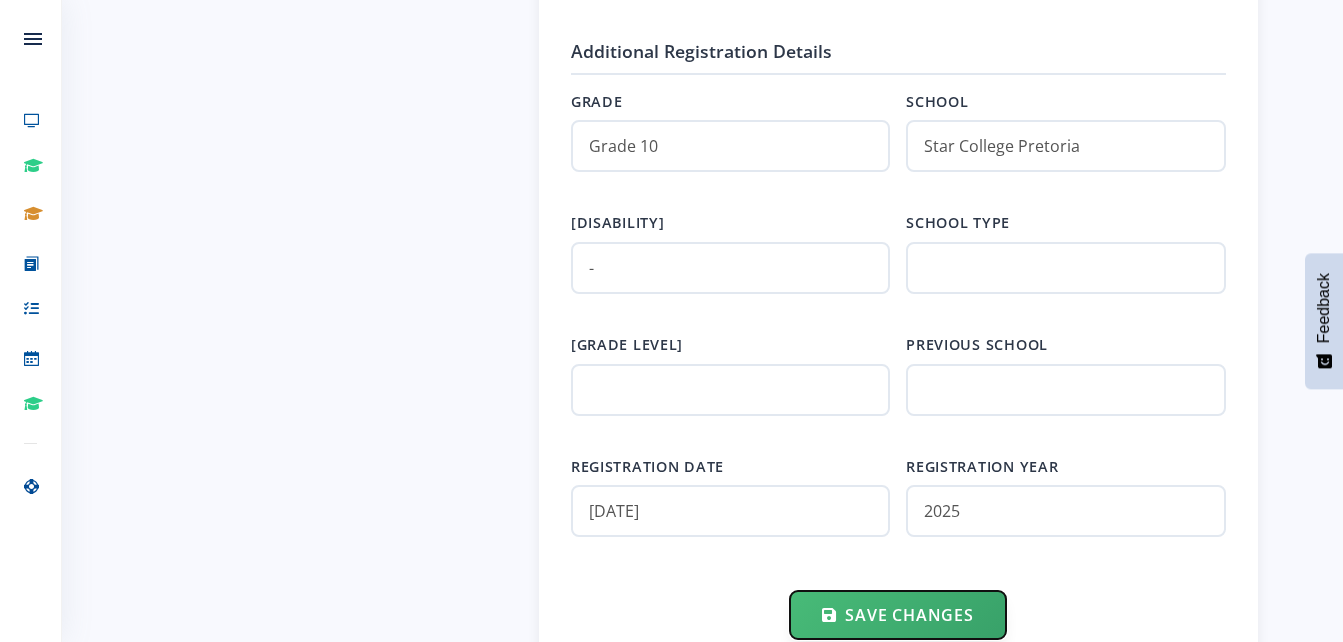 click on "Save Changes" at bounding box center [897, 615] 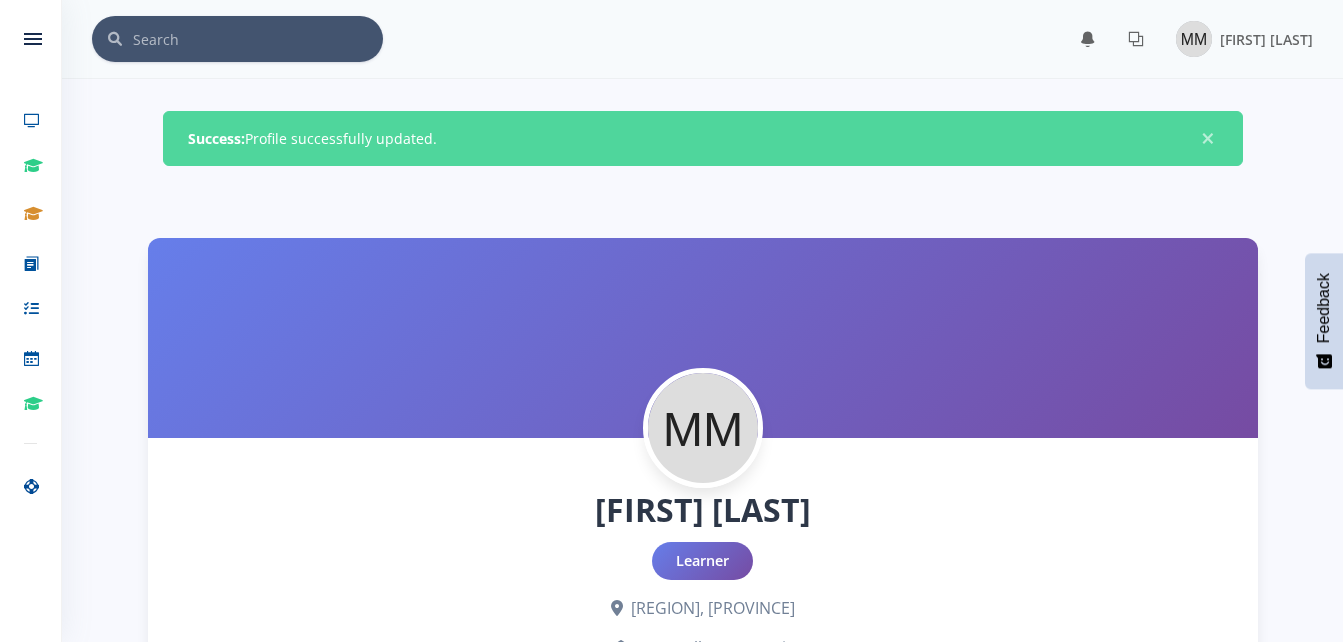 scroll, scrollTop: 0, scrollLeft: 0, axis: both 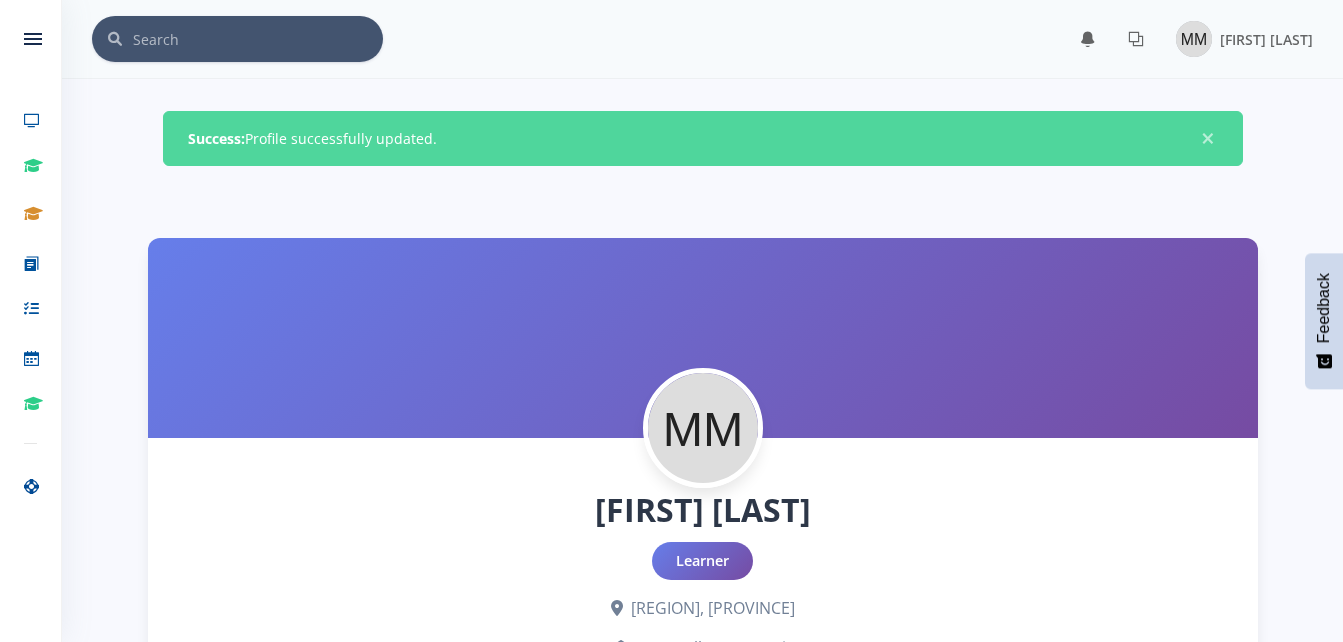click on "Learner" at bounding box center (702, 561) 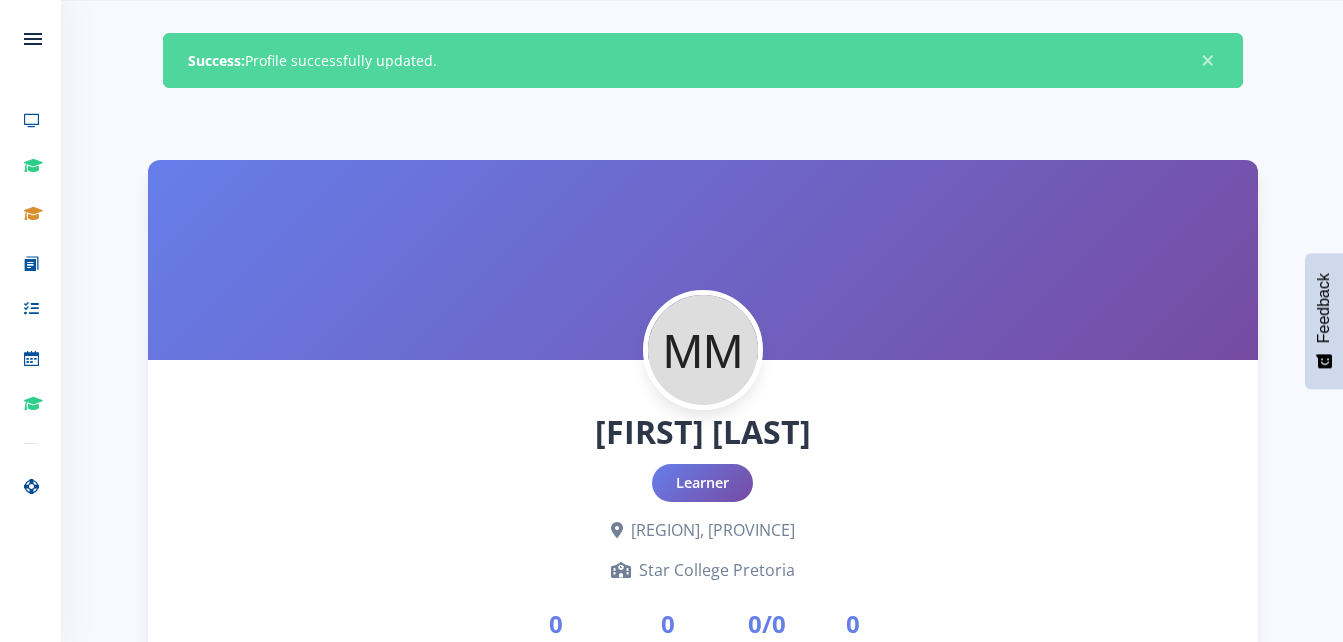 scroll, scrollTop: 80, scrollLeft: 0, axis: vertical 